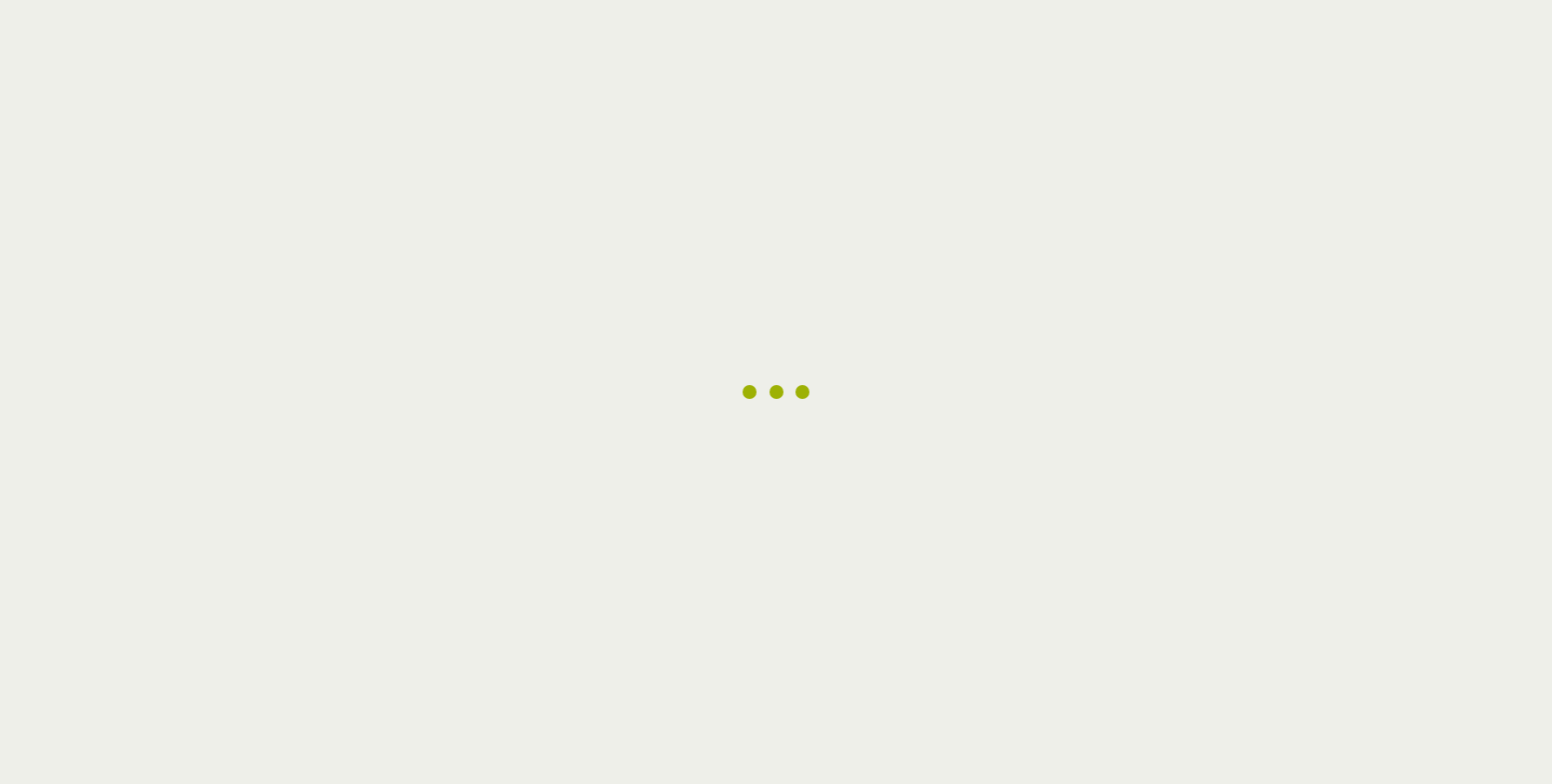 scroll, scrollTop: 0, scrollLeft: 0, axis: both 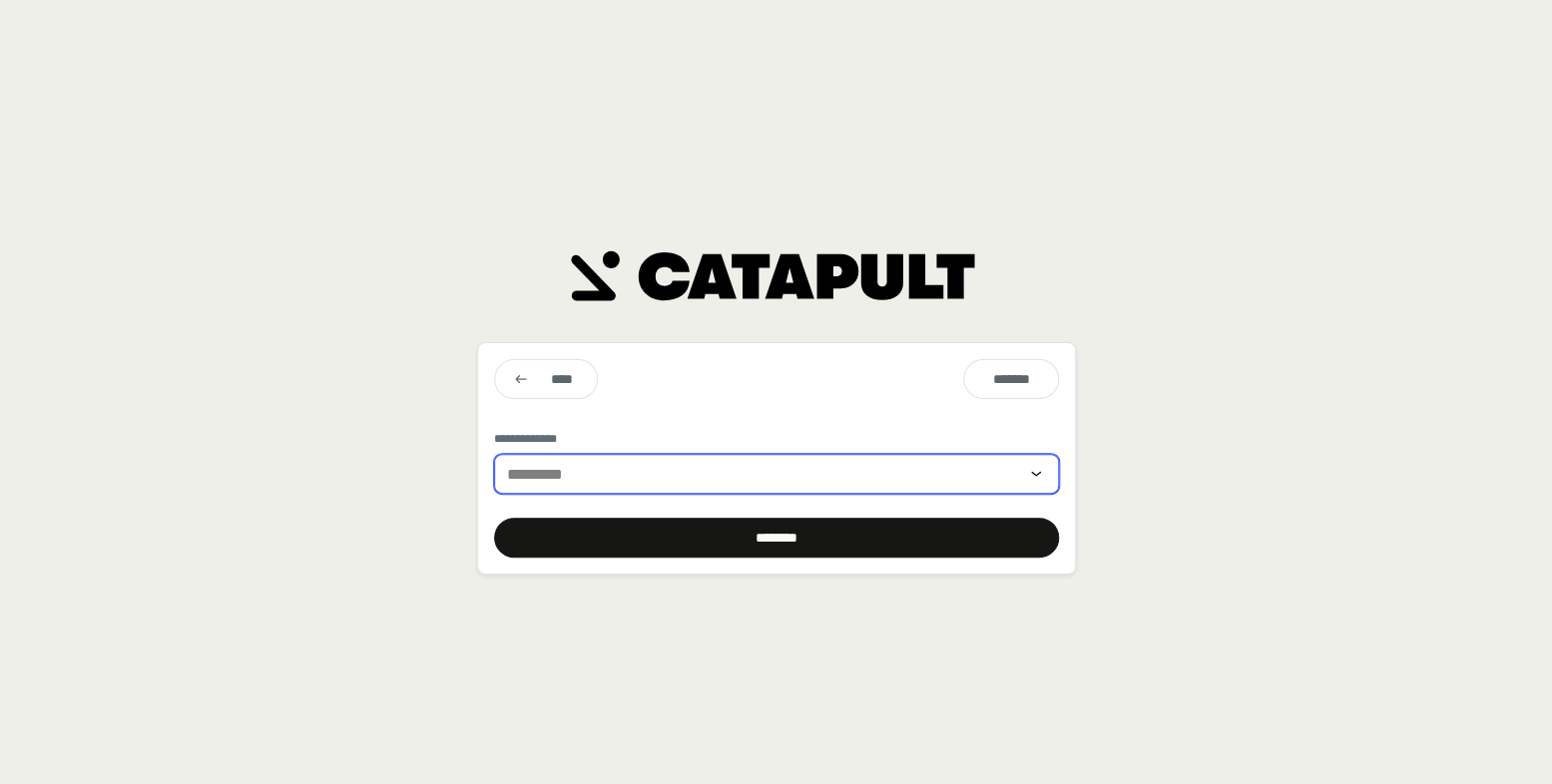click at bounding box center [763, 474] 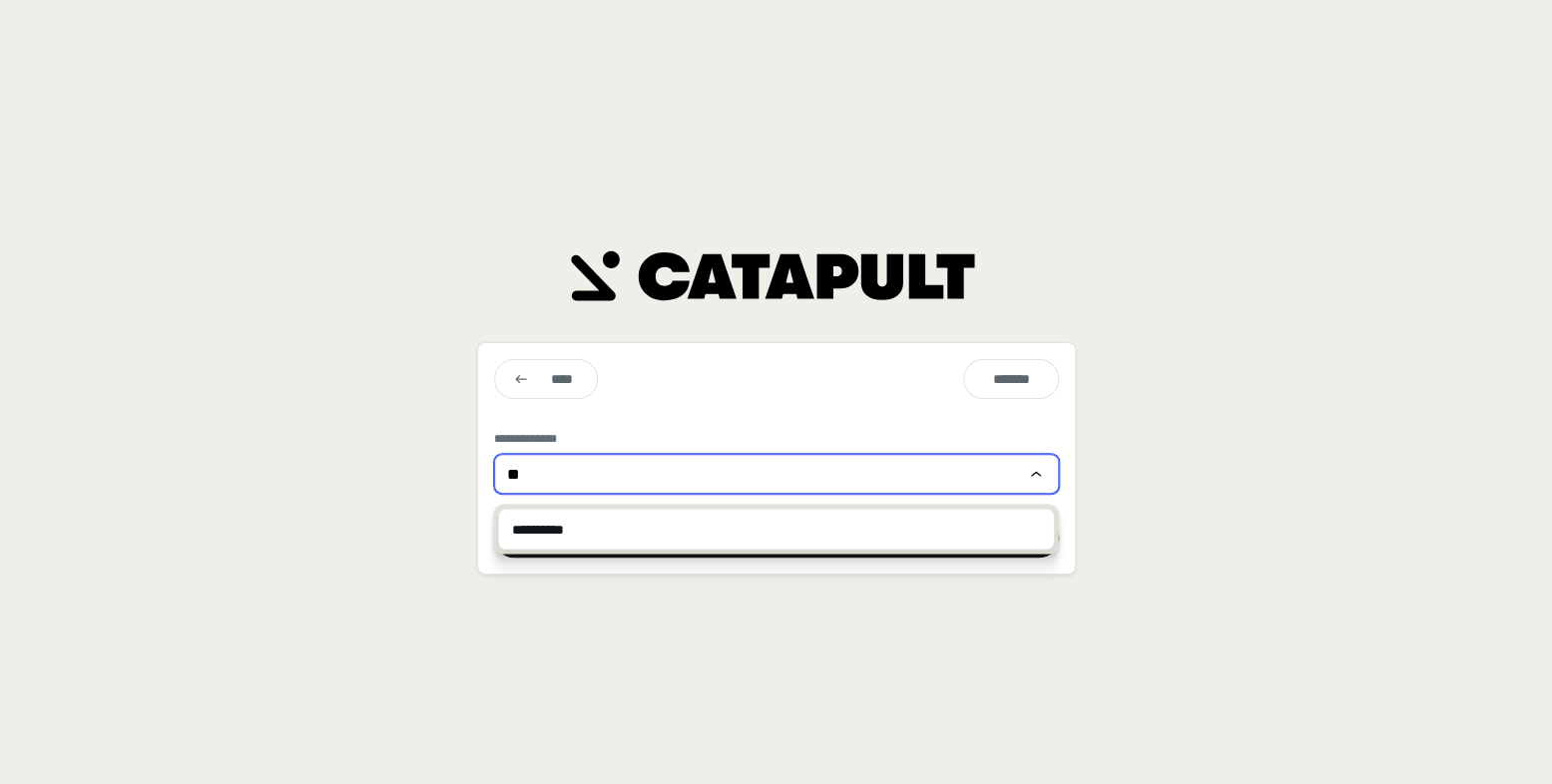 type on "*" 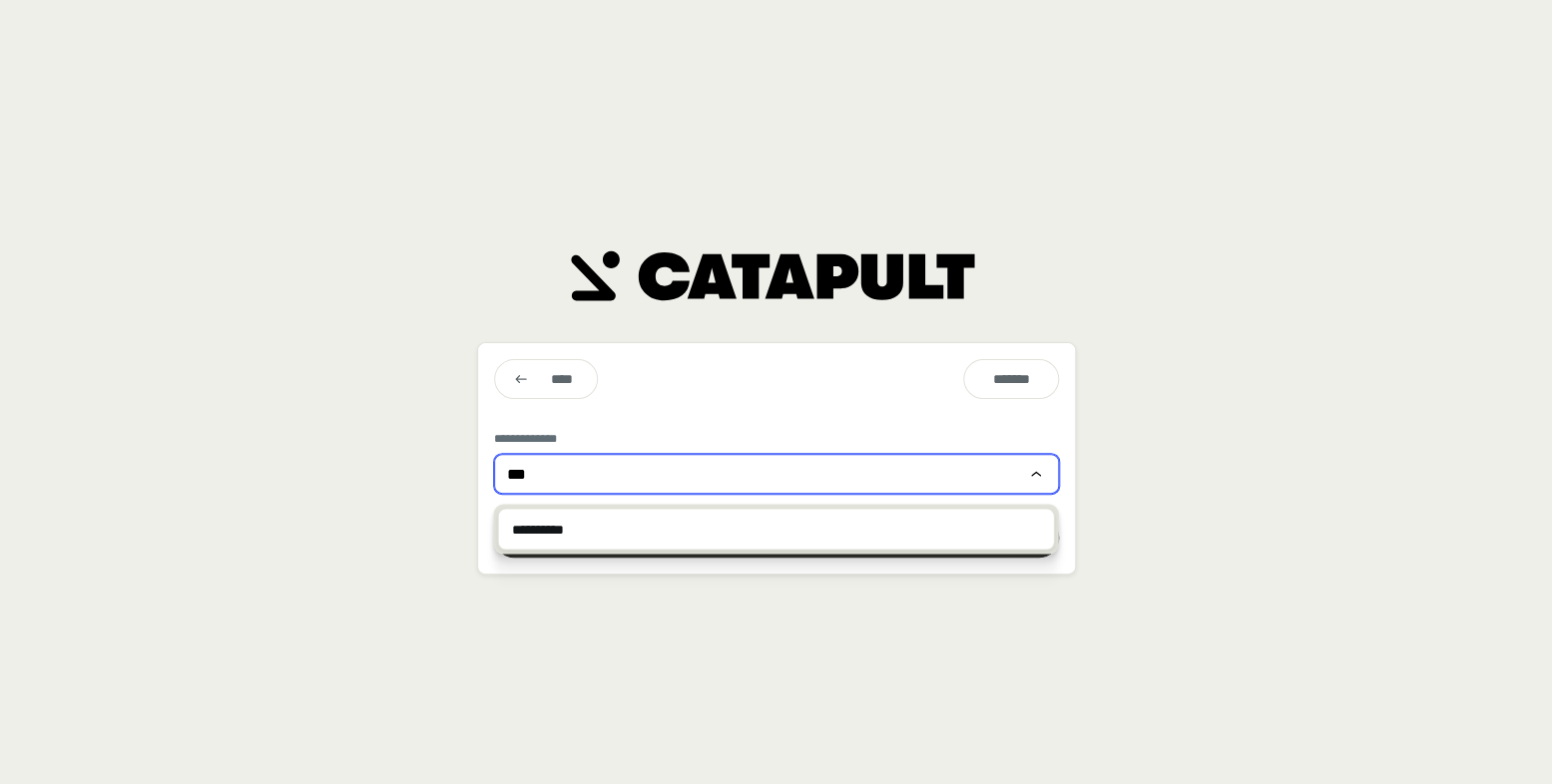 type on "***" 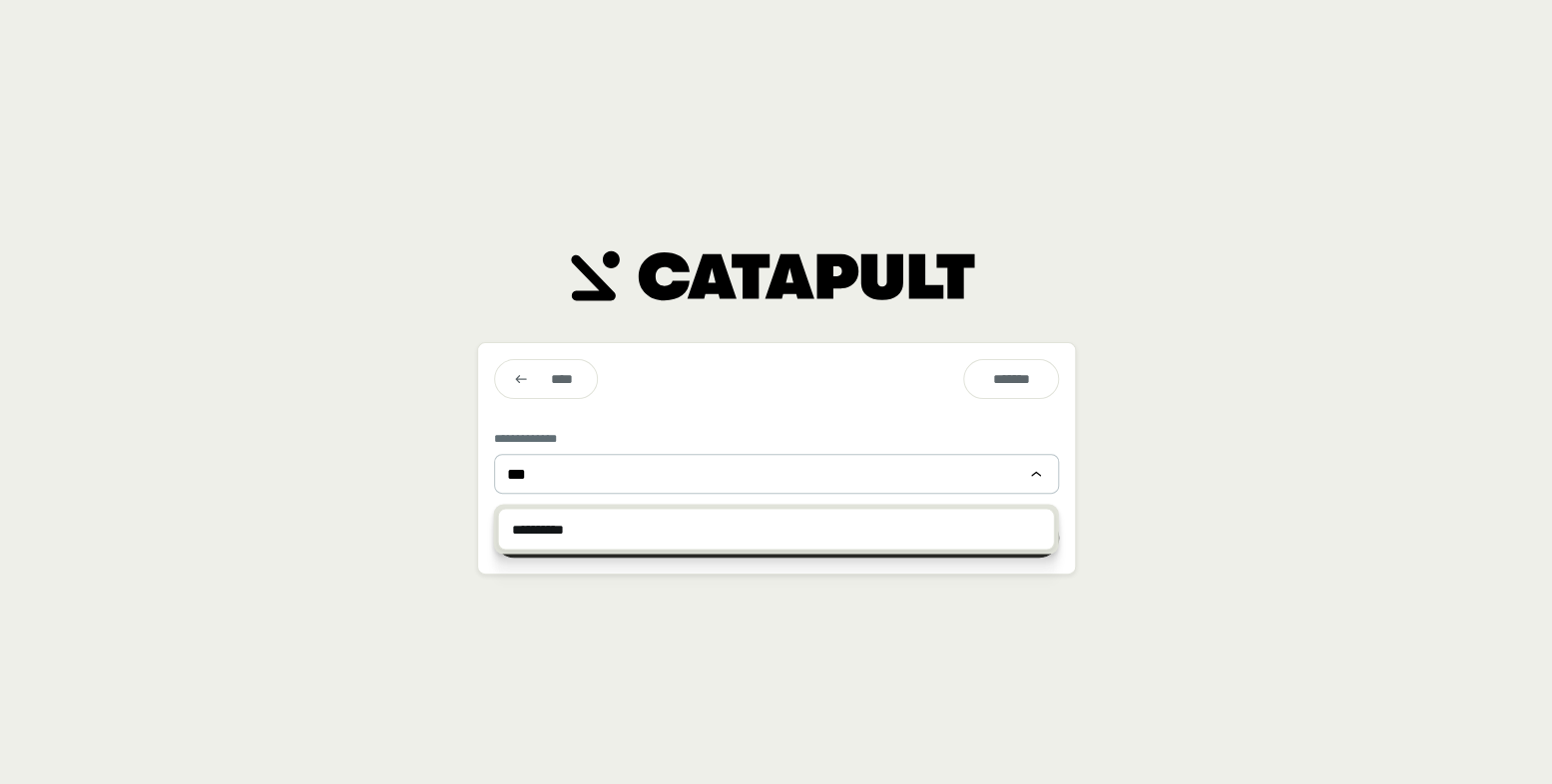 click on "**********" at bounding box center (776, 529) 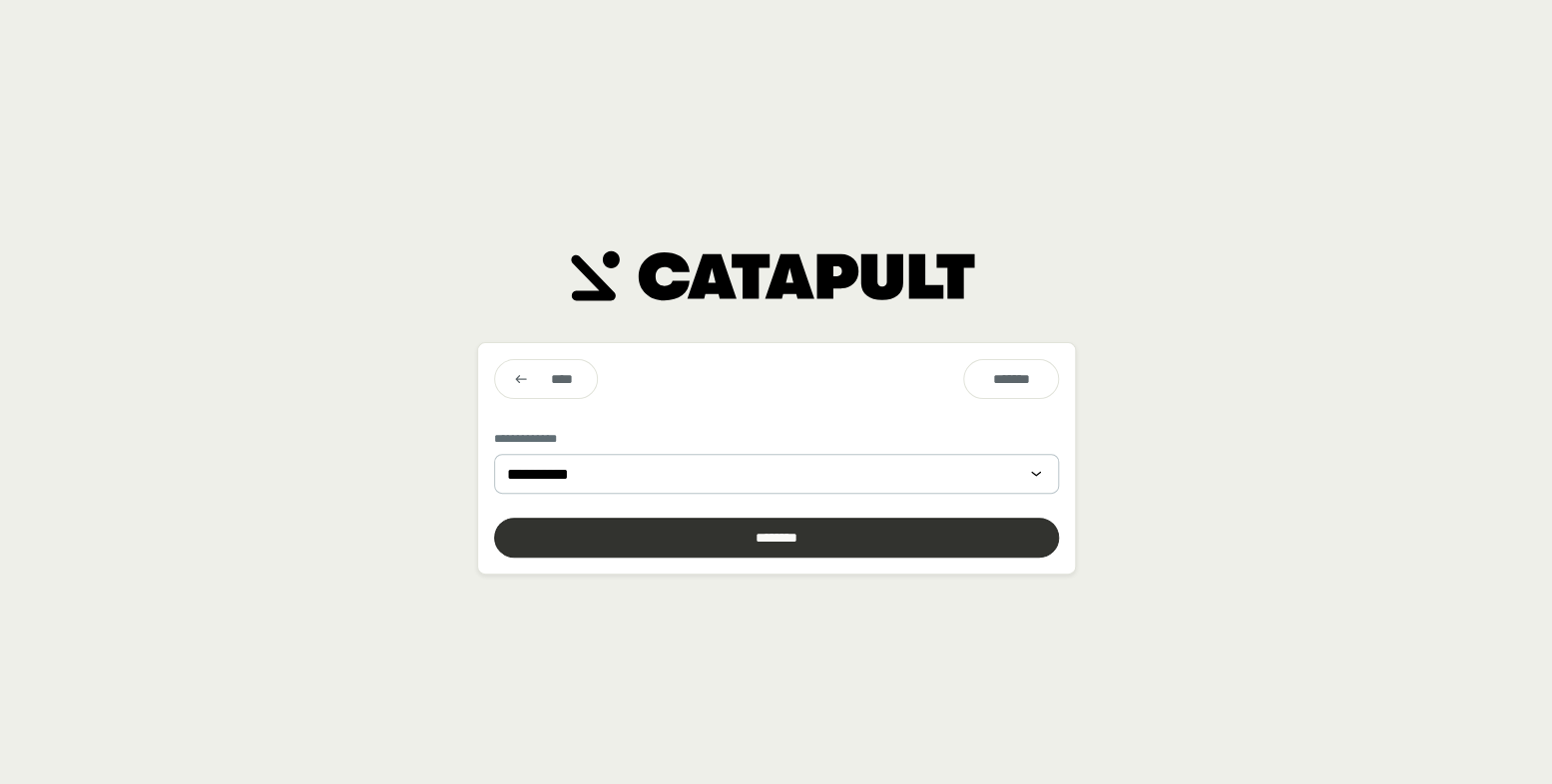 click at bounding box center [776, 538] 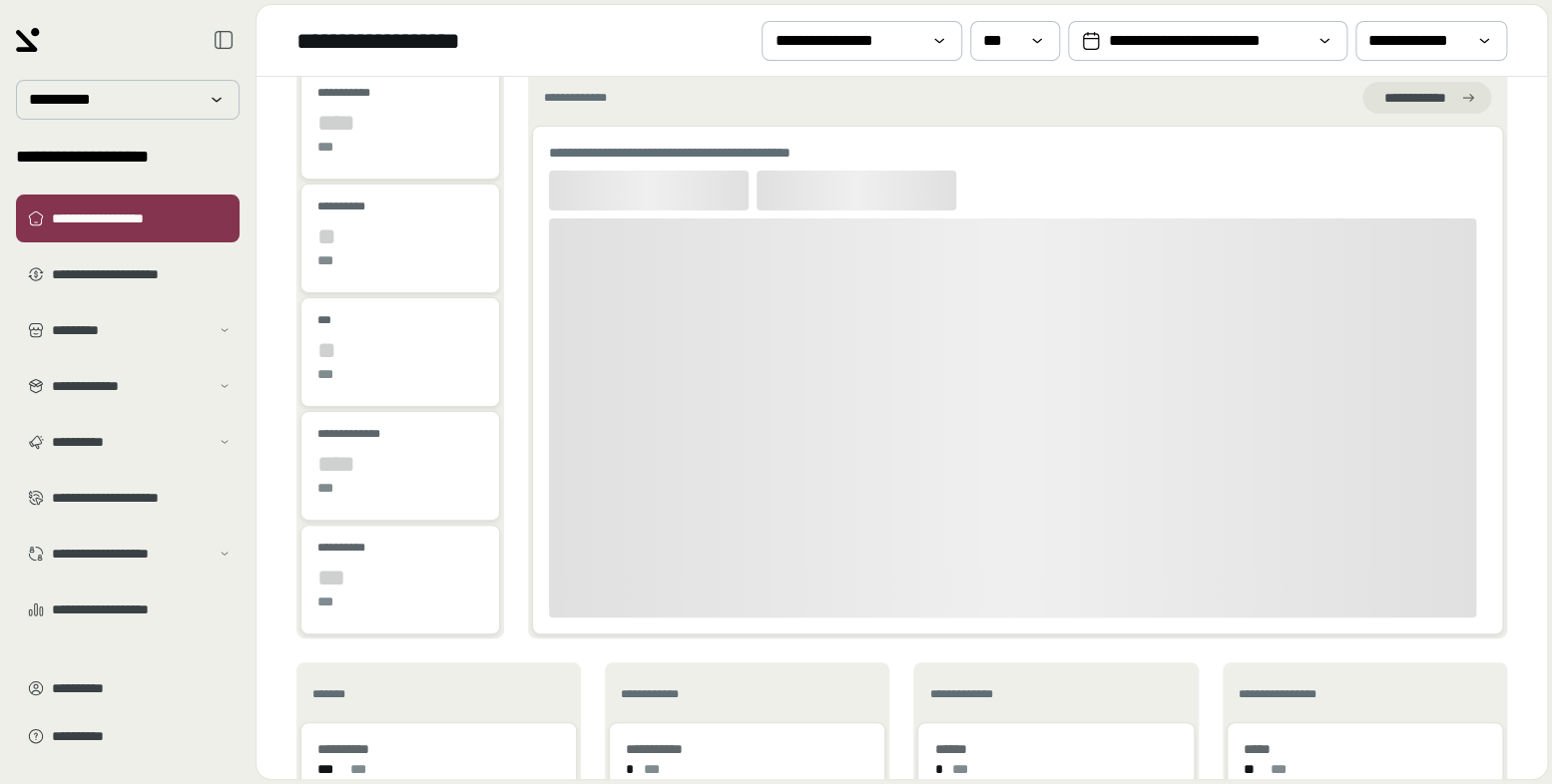 scroll, scrollTop: 22, scrollLeft: 0, axis: vertical 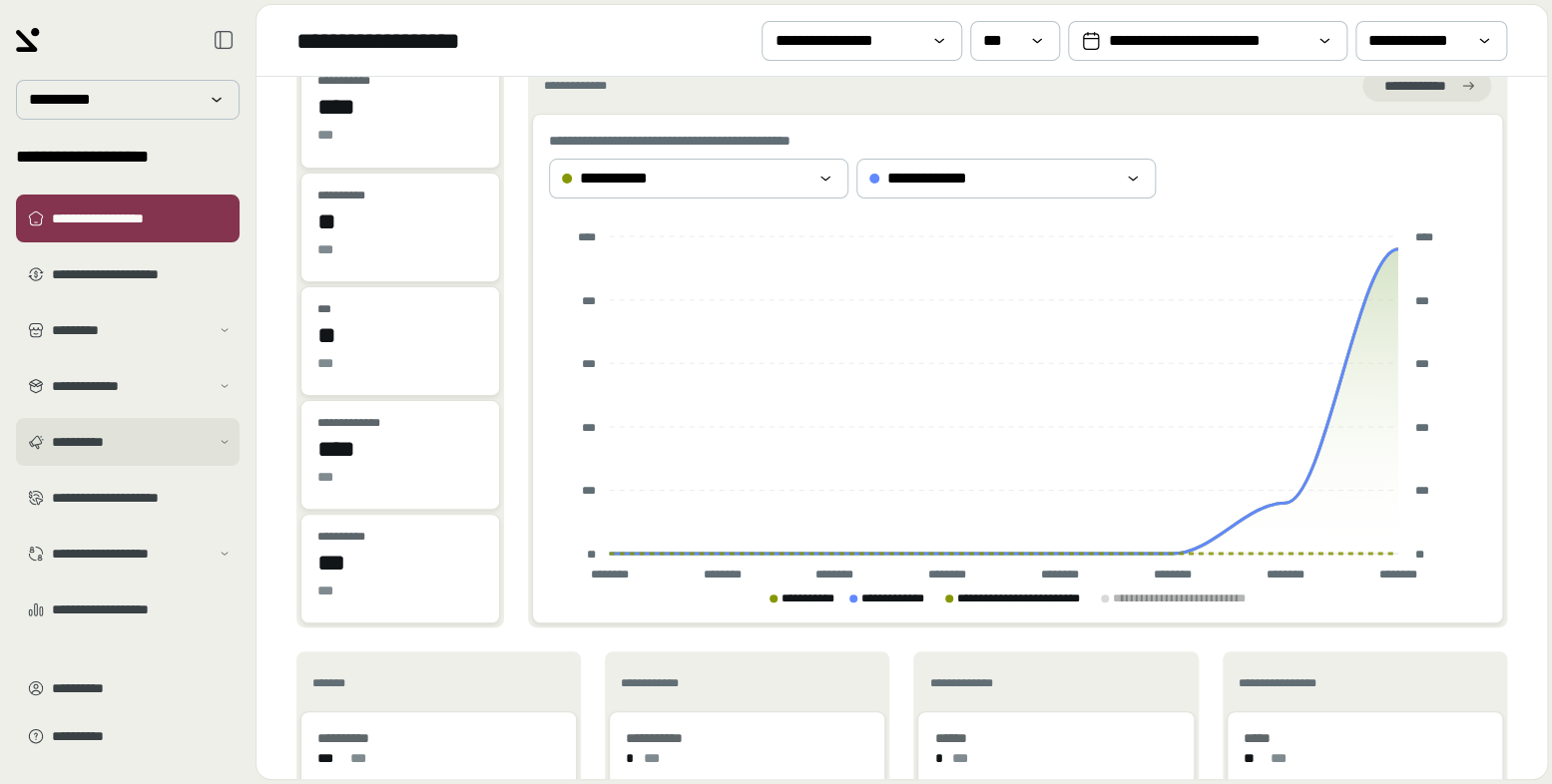 click on "**********" at bounding box center [128, 442] 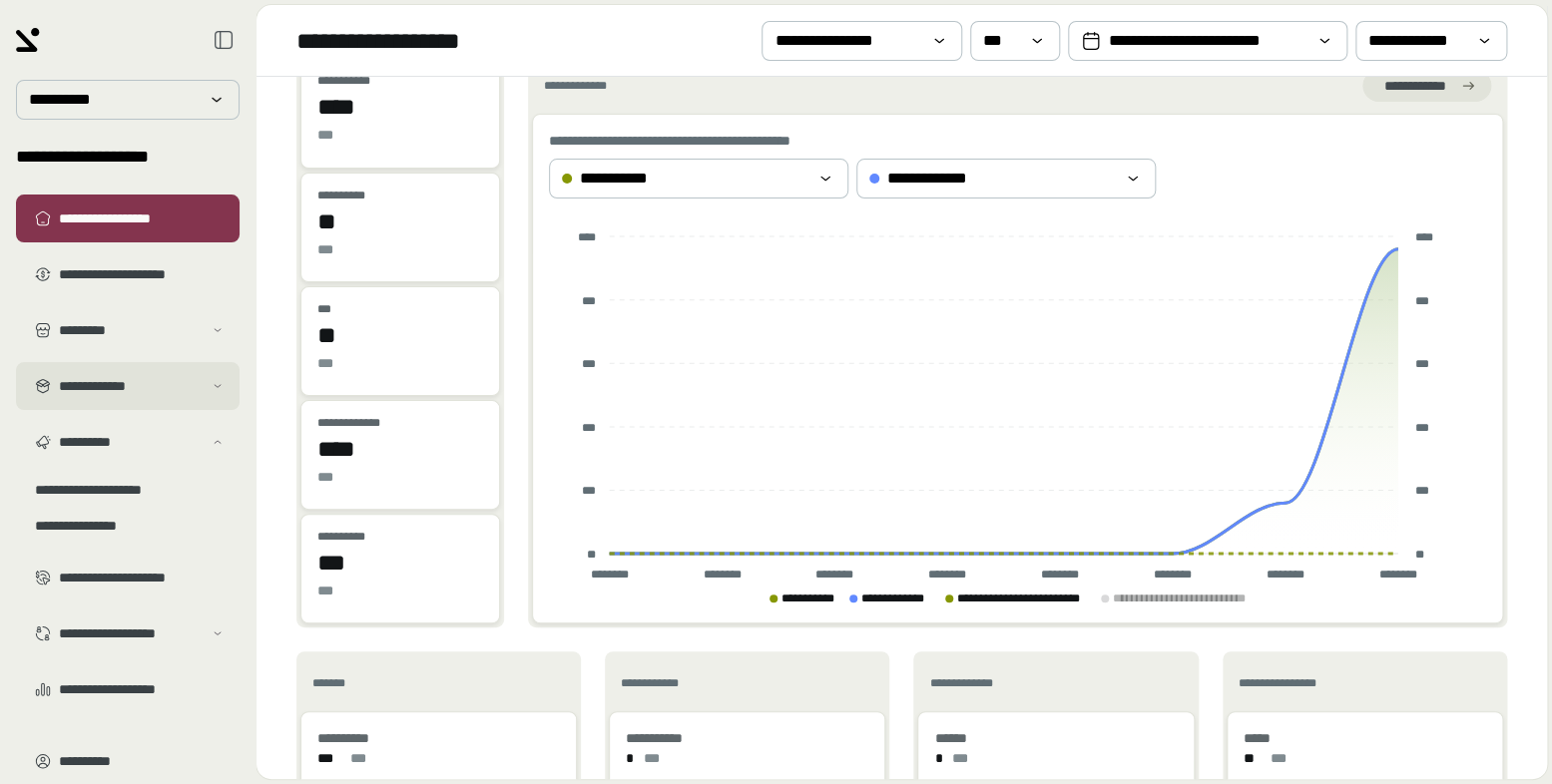 click on "[EMAIL]" at bounding box center [131, 386] 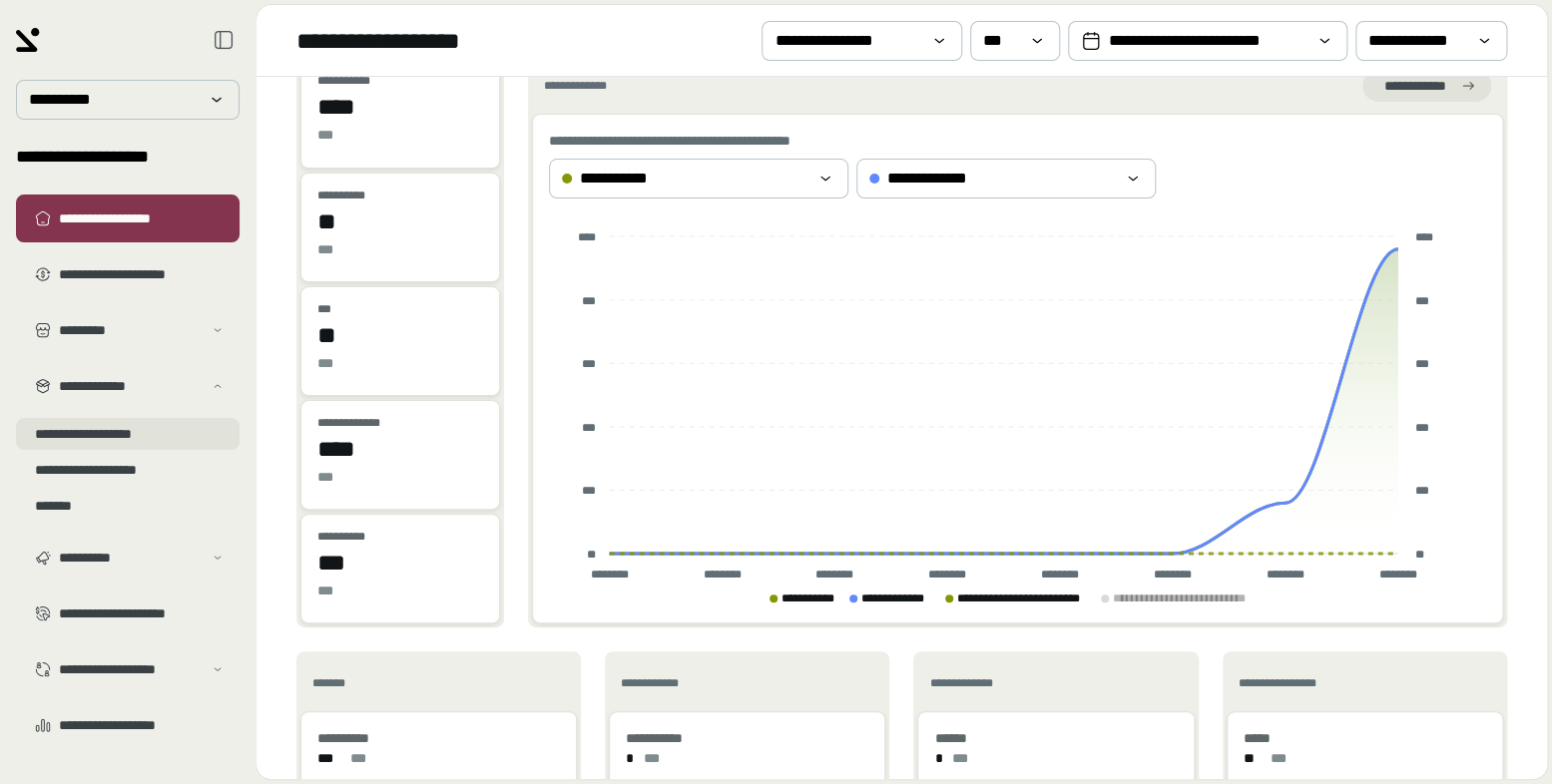 click on "[FIRST] [LAST]" at bounding box center [128, 434] 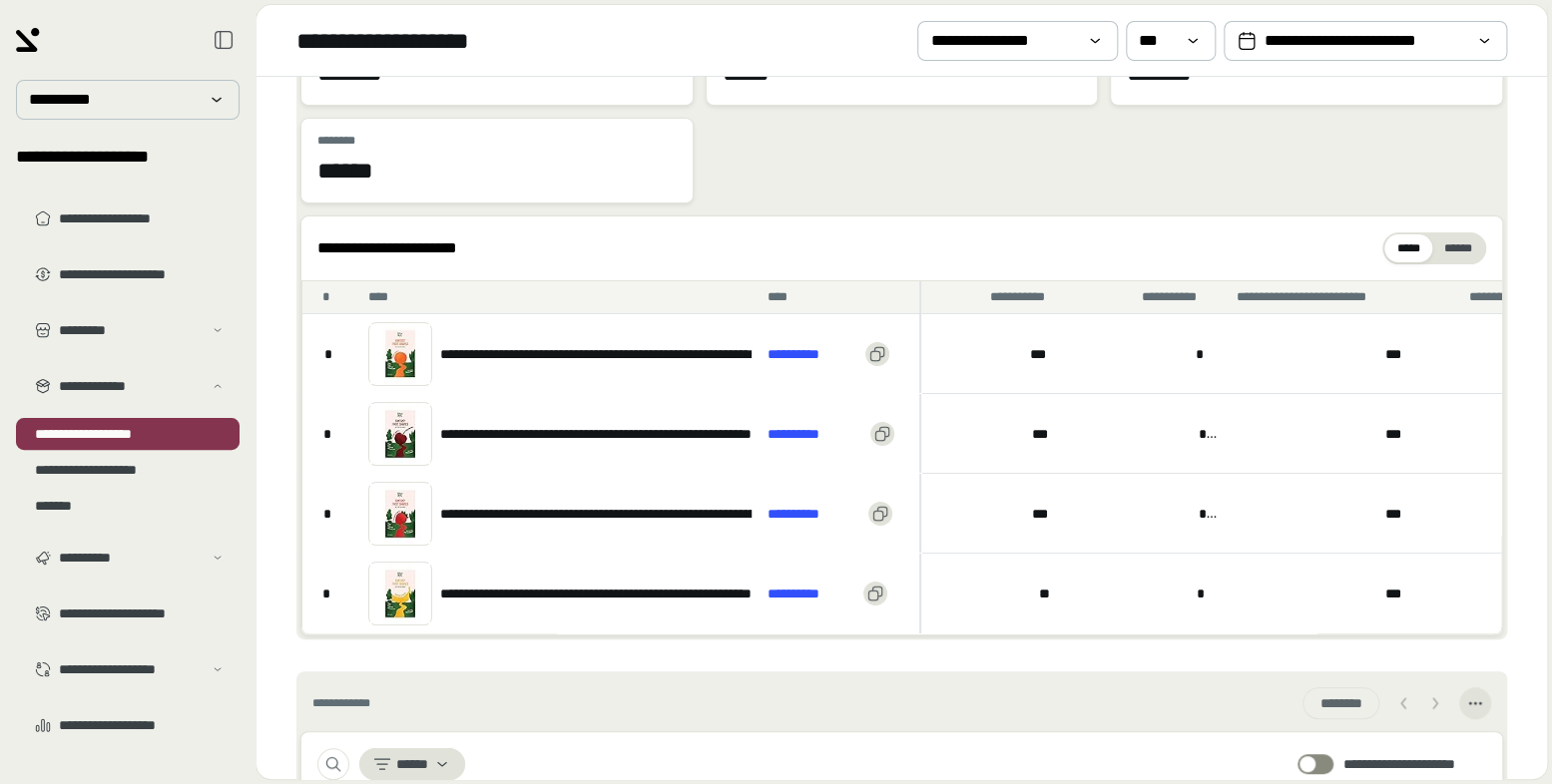 scroll, scrollTop: 117, scrollLeft: 0, axis: vertical 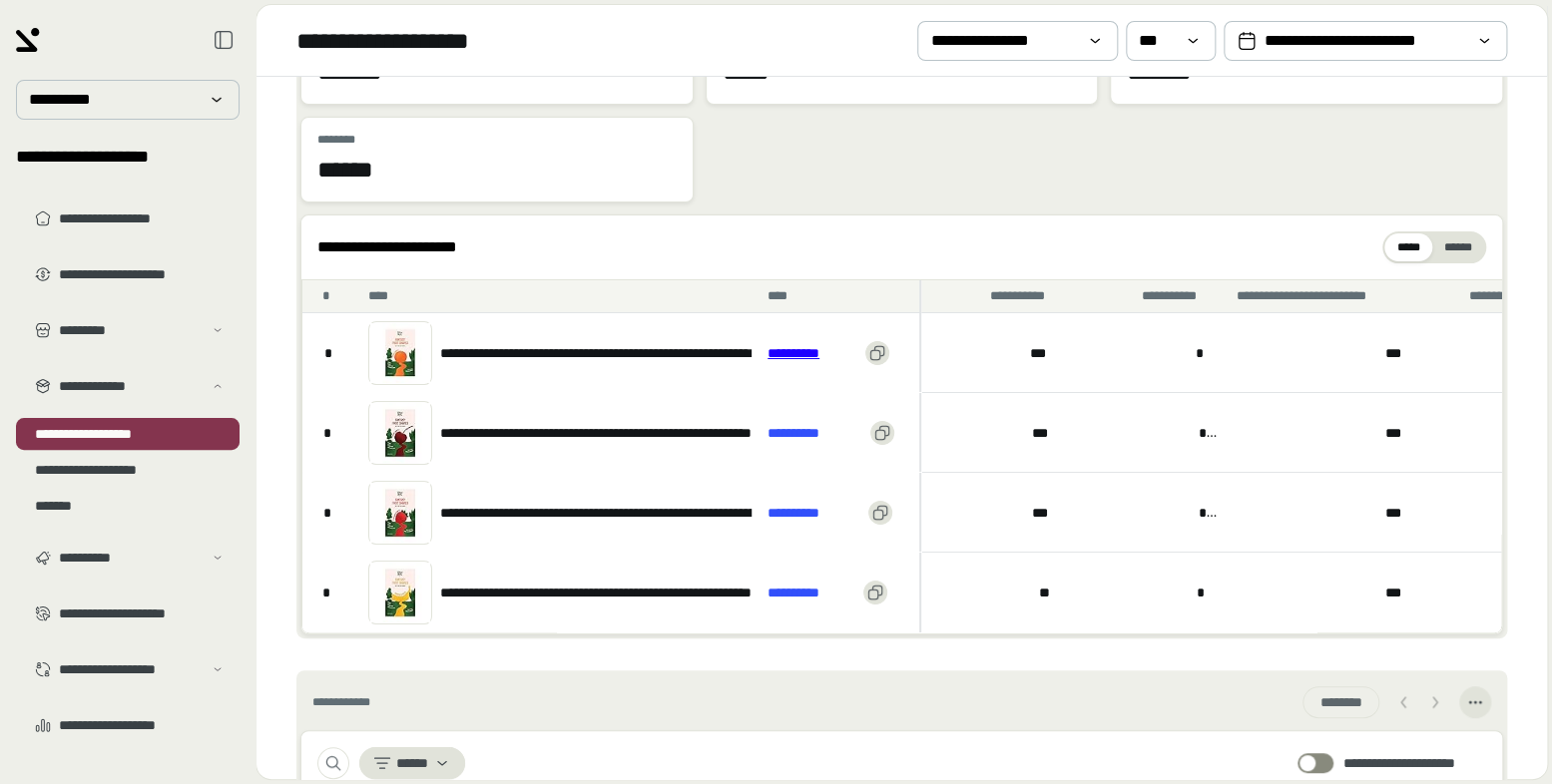 click on "**********" at bounding box center [812, 353] 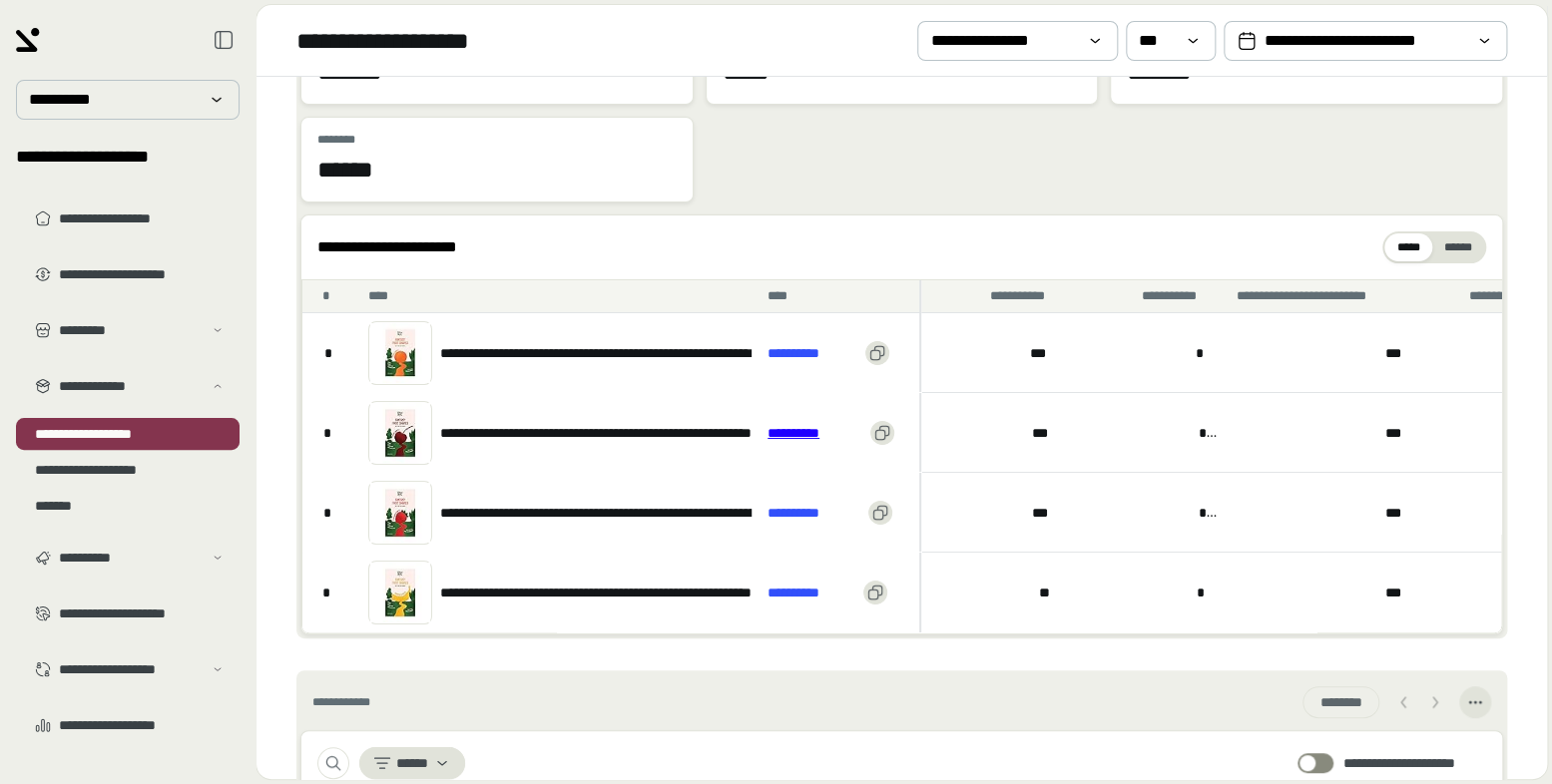 click on "**********" at bounding box center [814, 433] 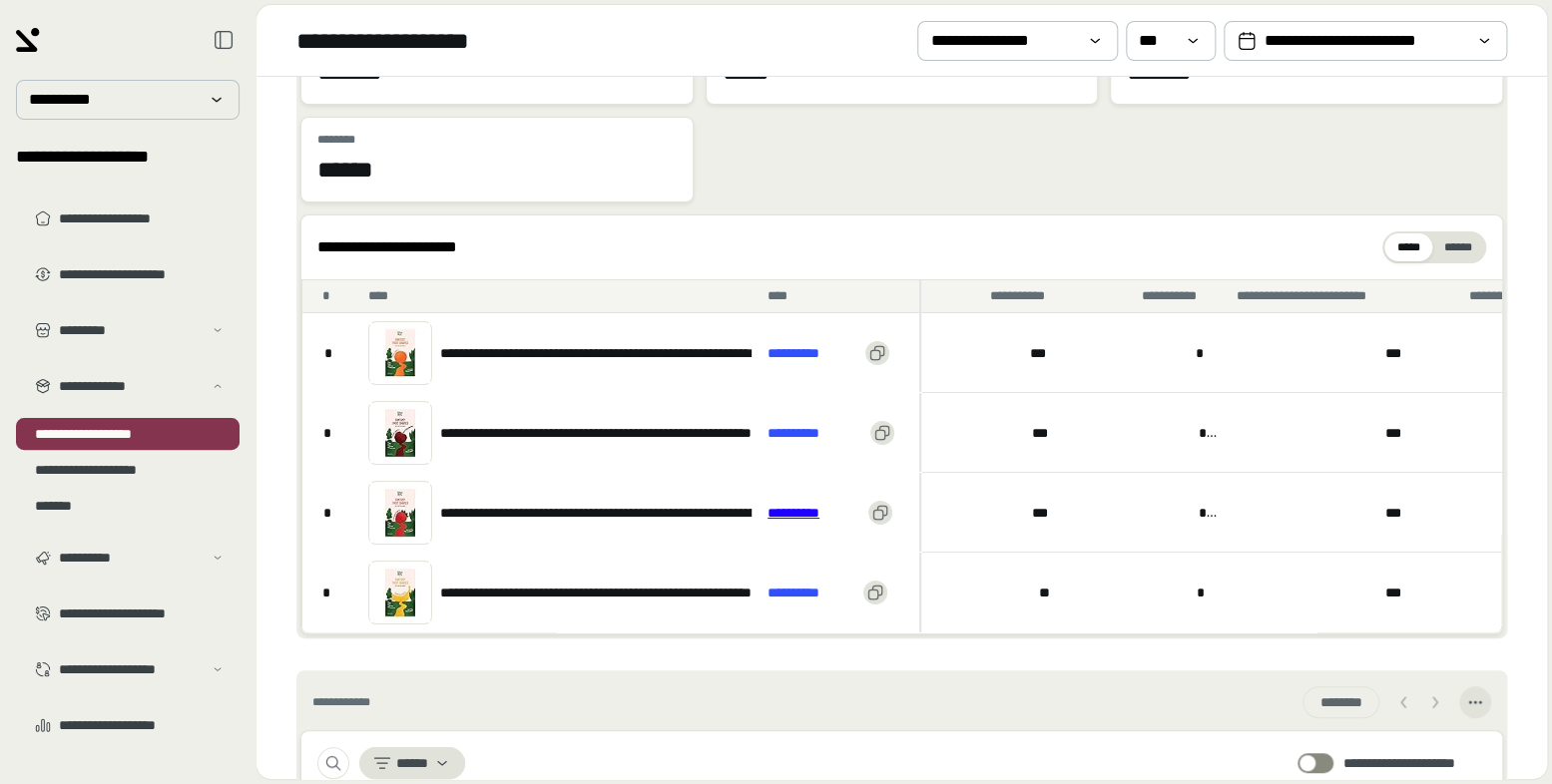 click on "**********" at bounding box center [813, 513] 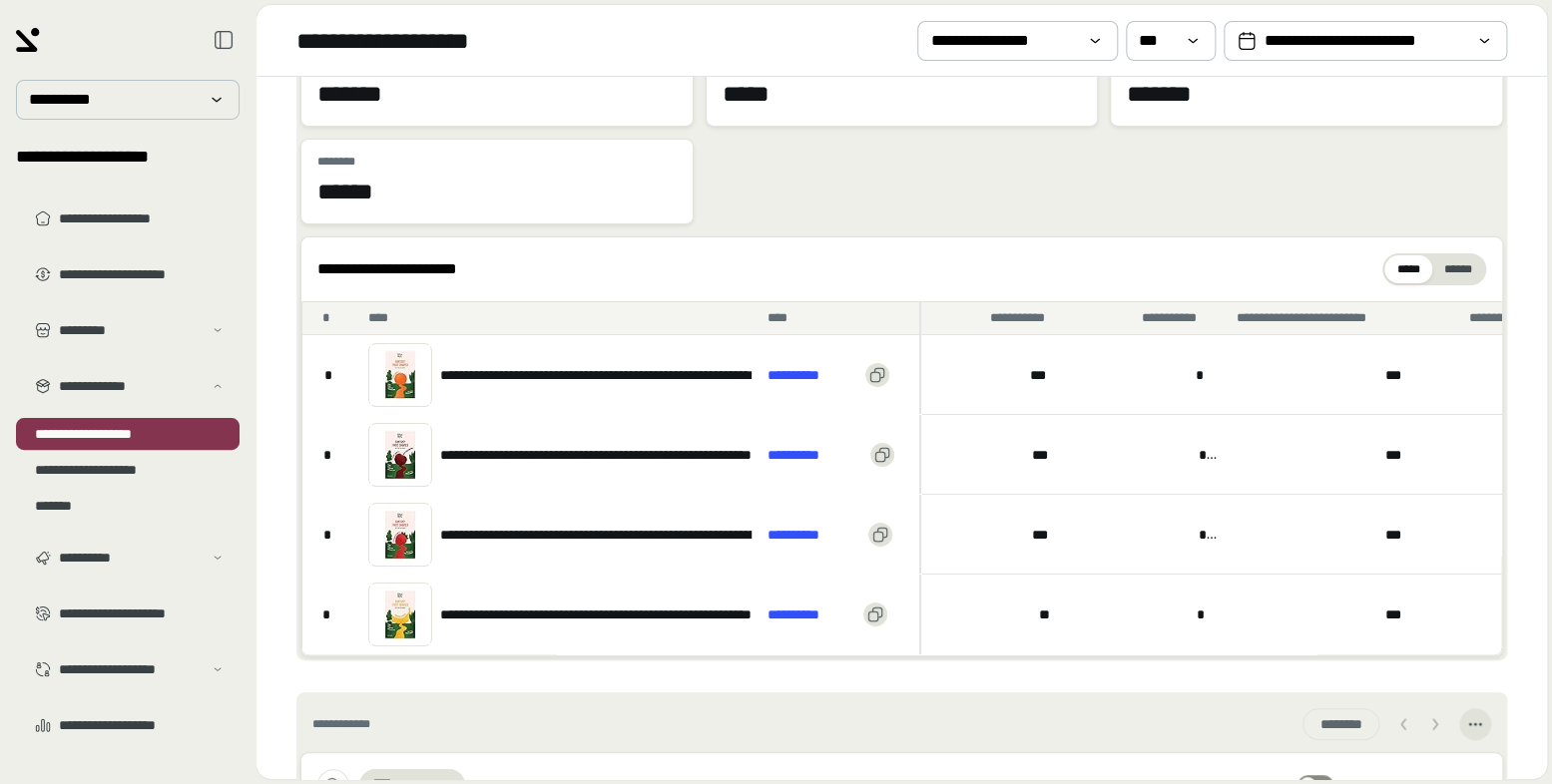 scroll, scrollTop: 0, scrollLeft: 0, axis: both 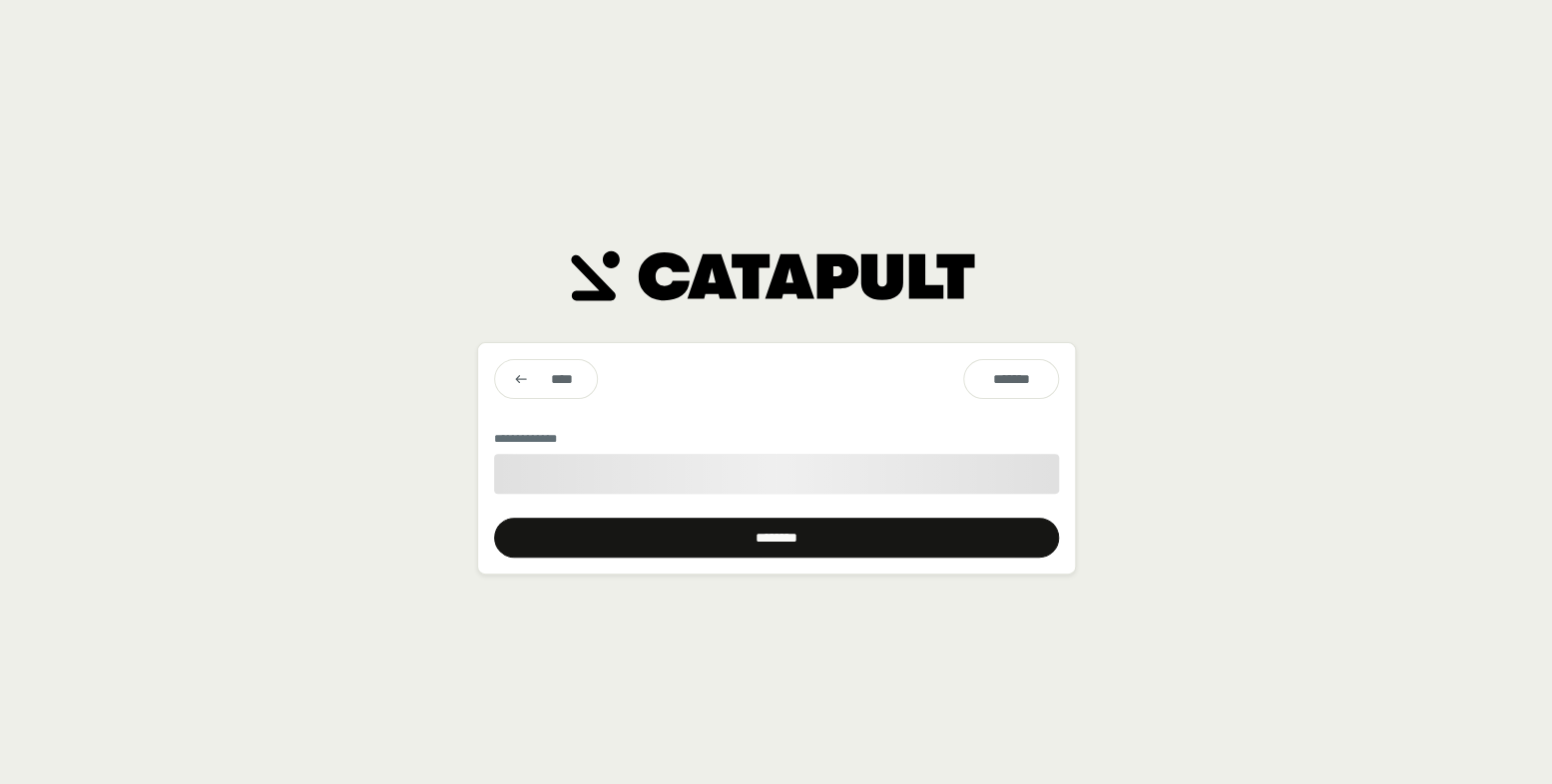 click at bounding box center (776, 474) 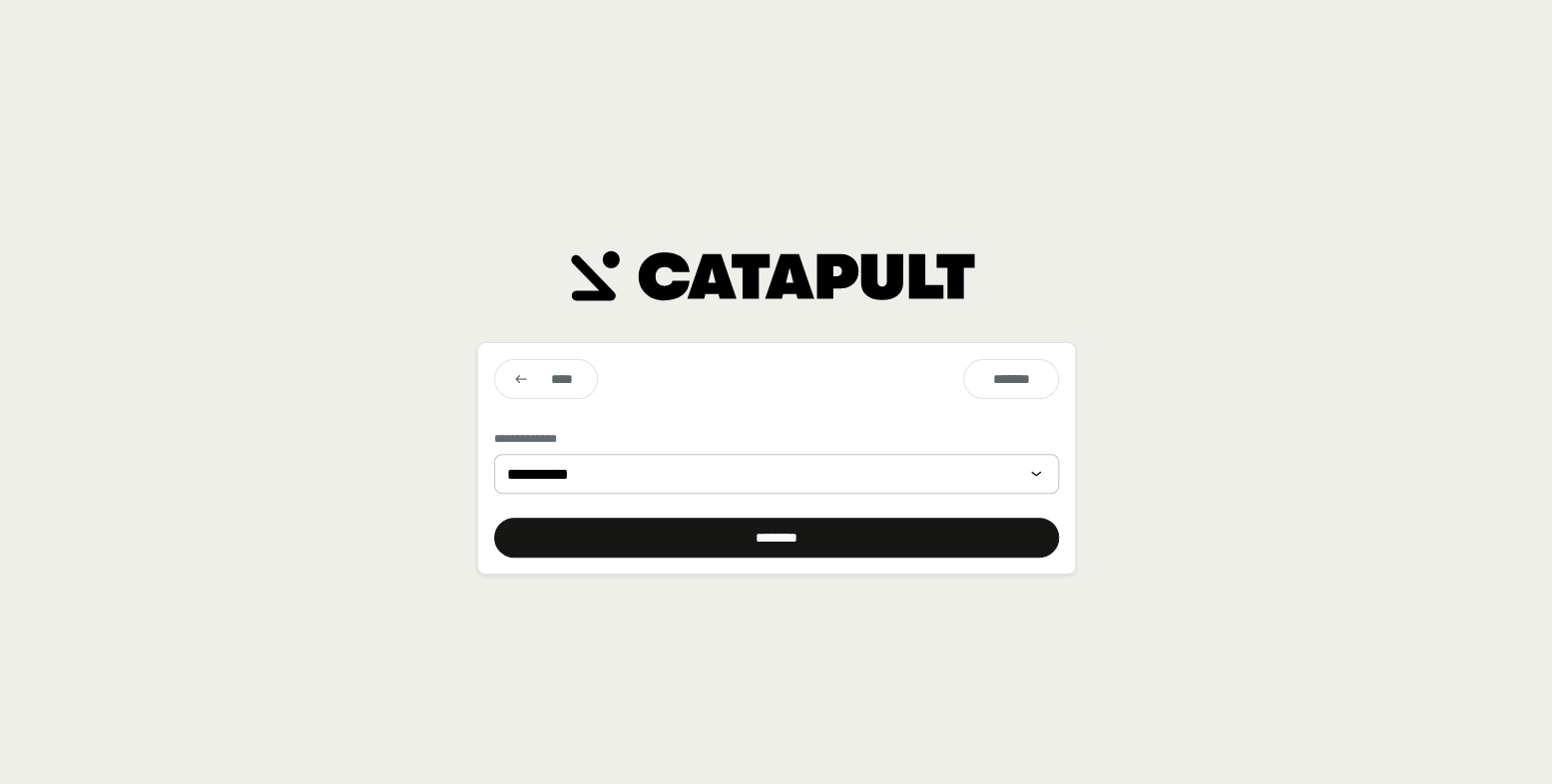 click on "[FIRST] [LAST] [PHONE]" at bounding box center [776, 392] 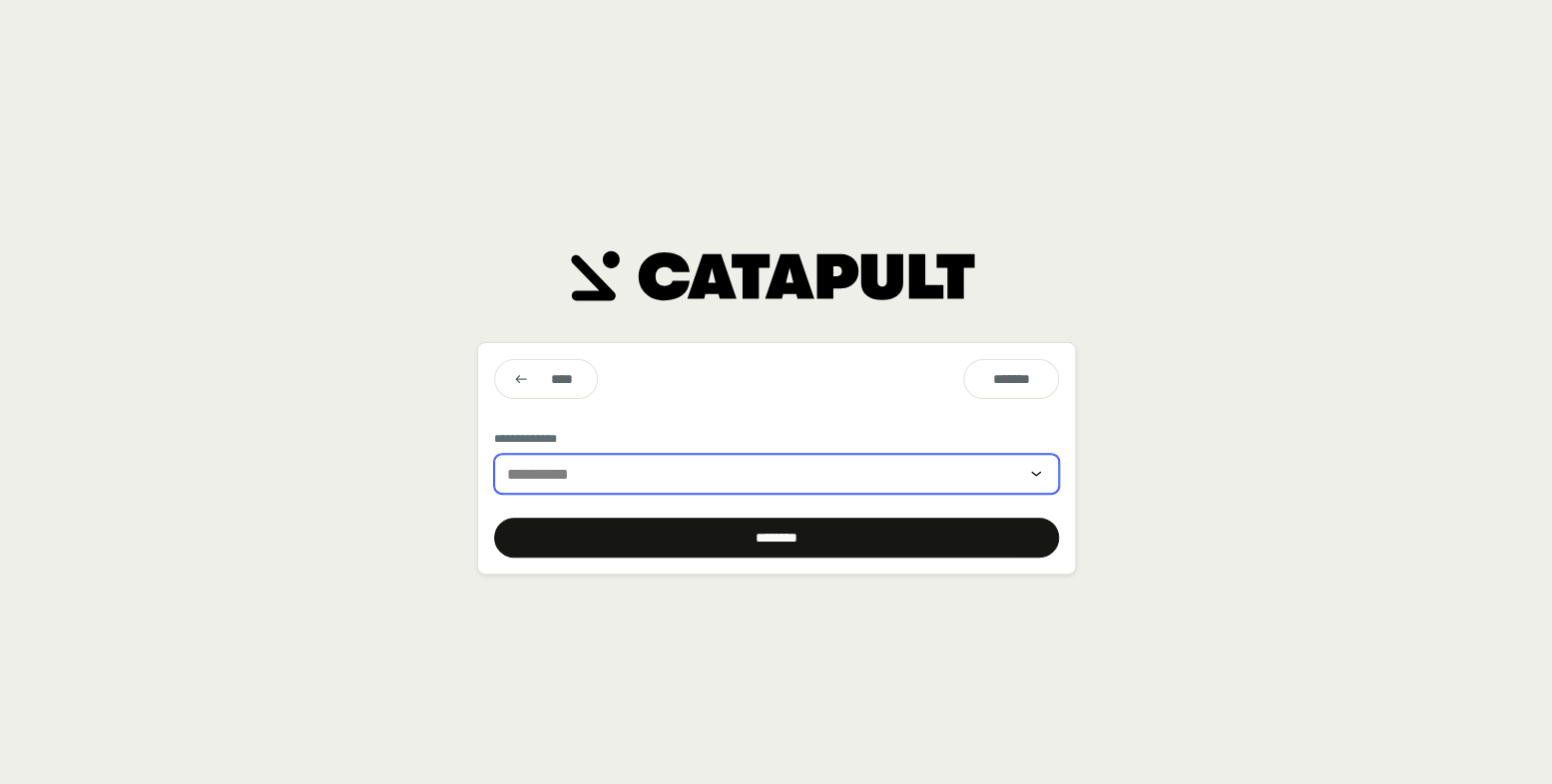 click at bounding box center [763, 474] 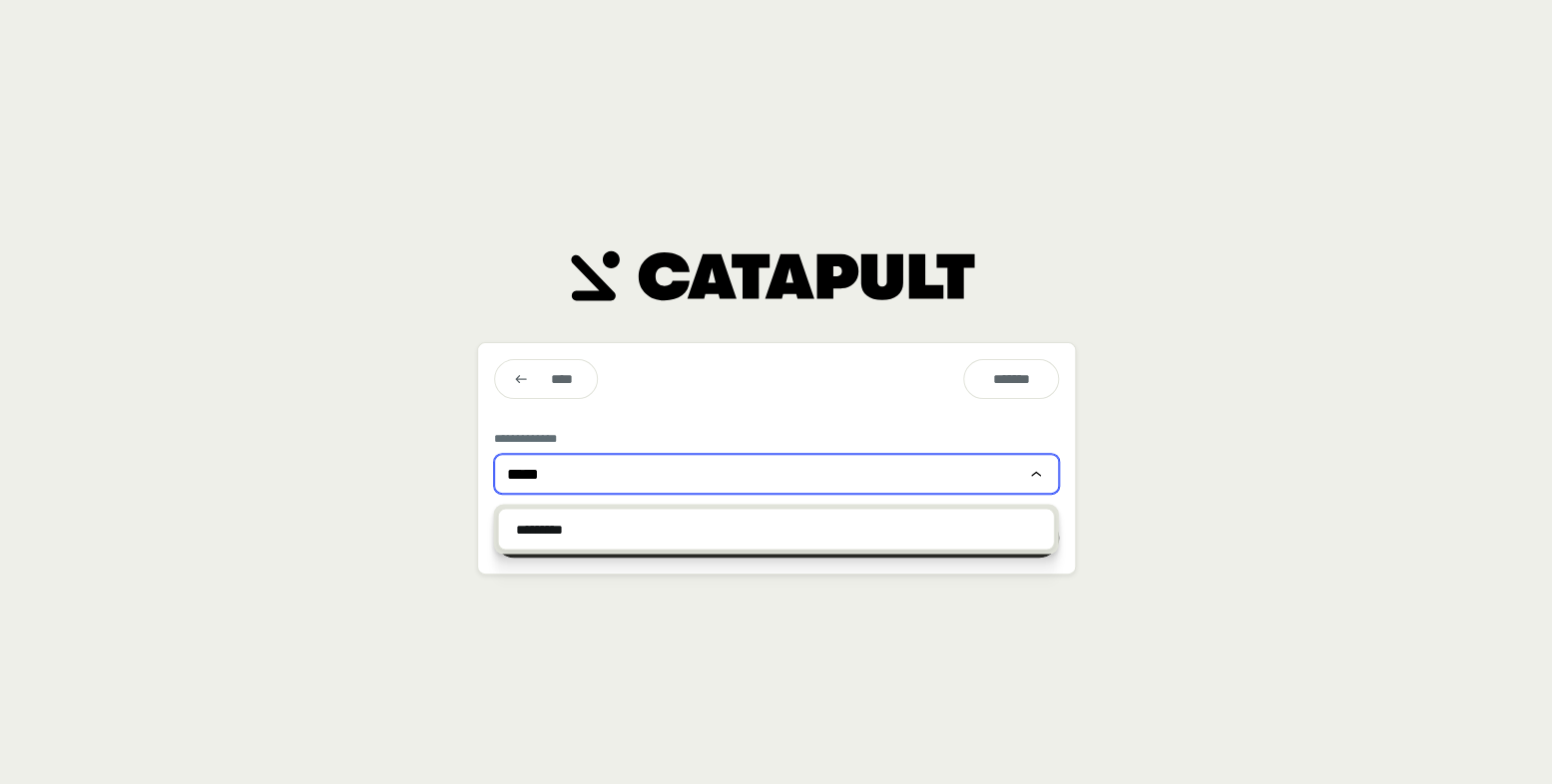 type on "*****" 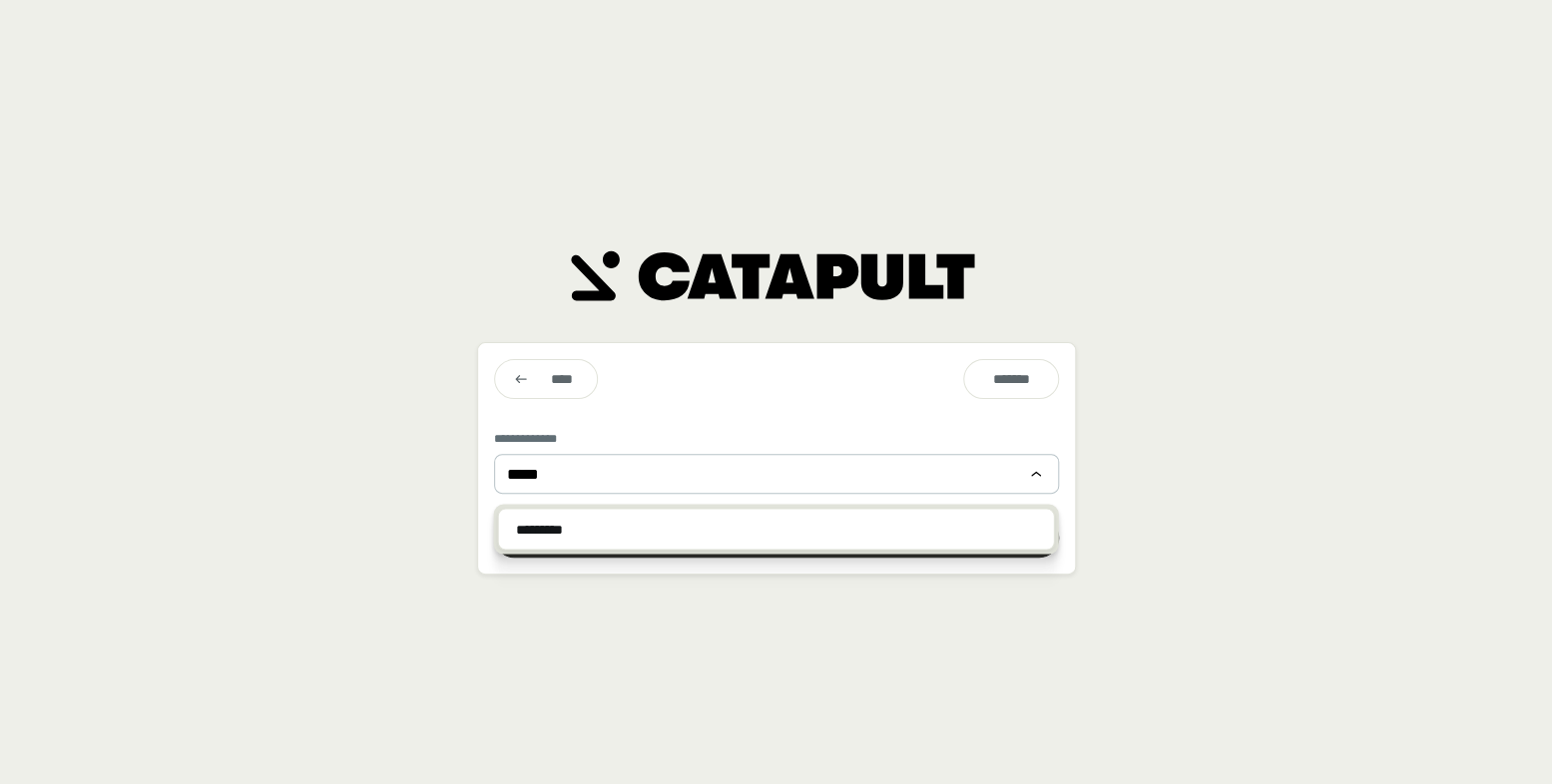 click on "[PHONE]" at bounding box center [776, 529] 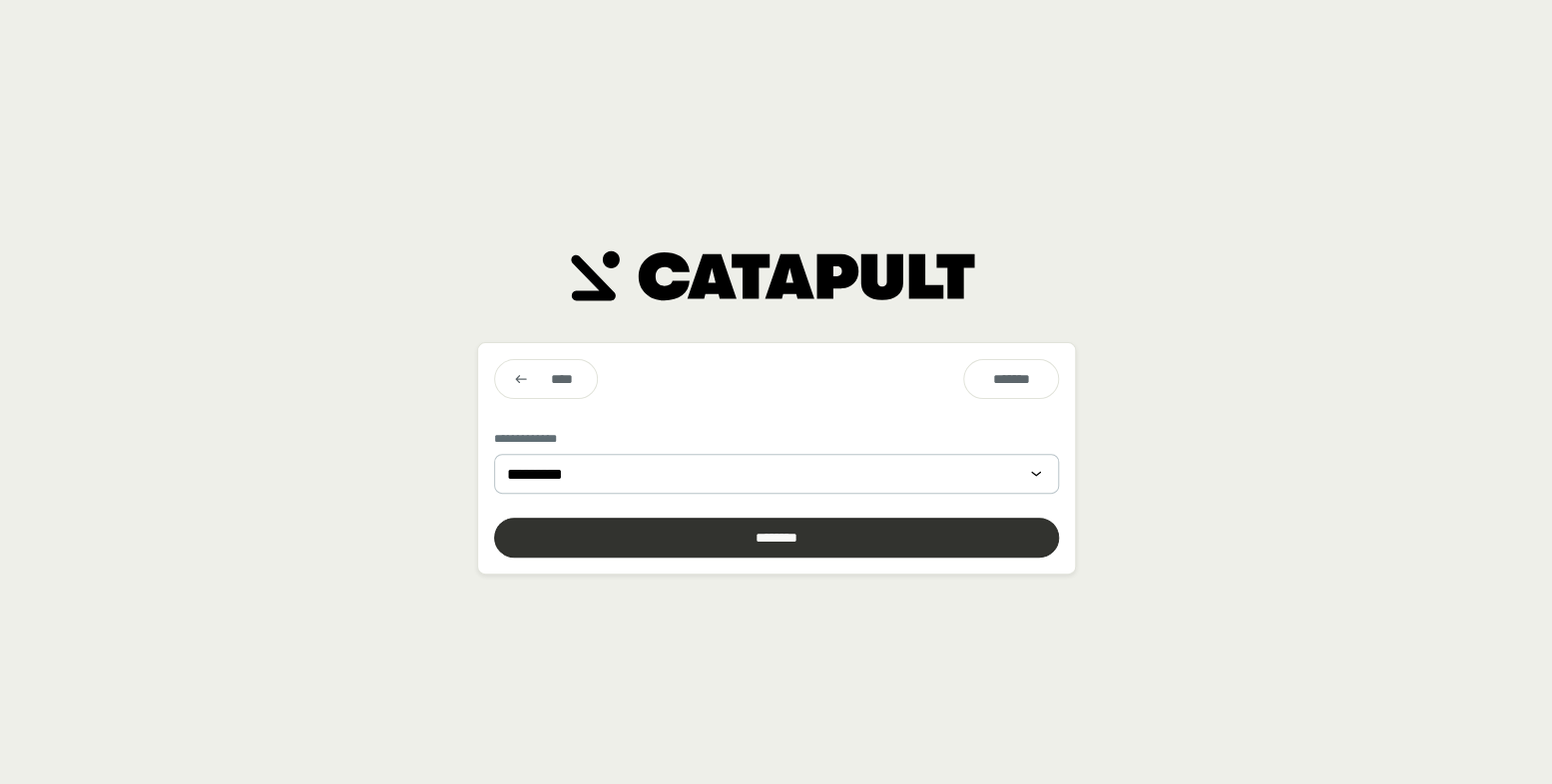 click at bounding box center [776, 538] 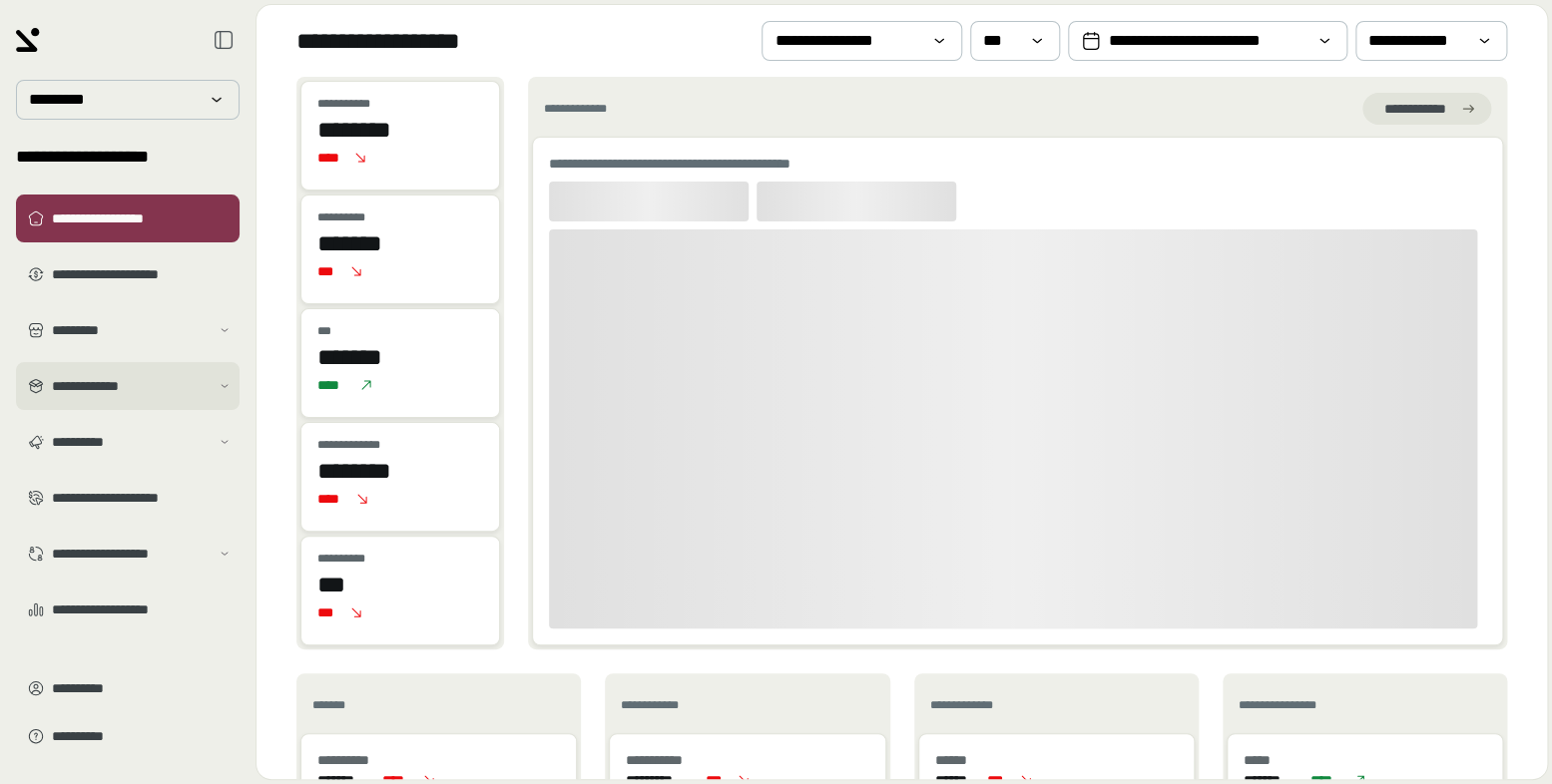 click on "[EMAIL]" at bounding box center (131, 386) 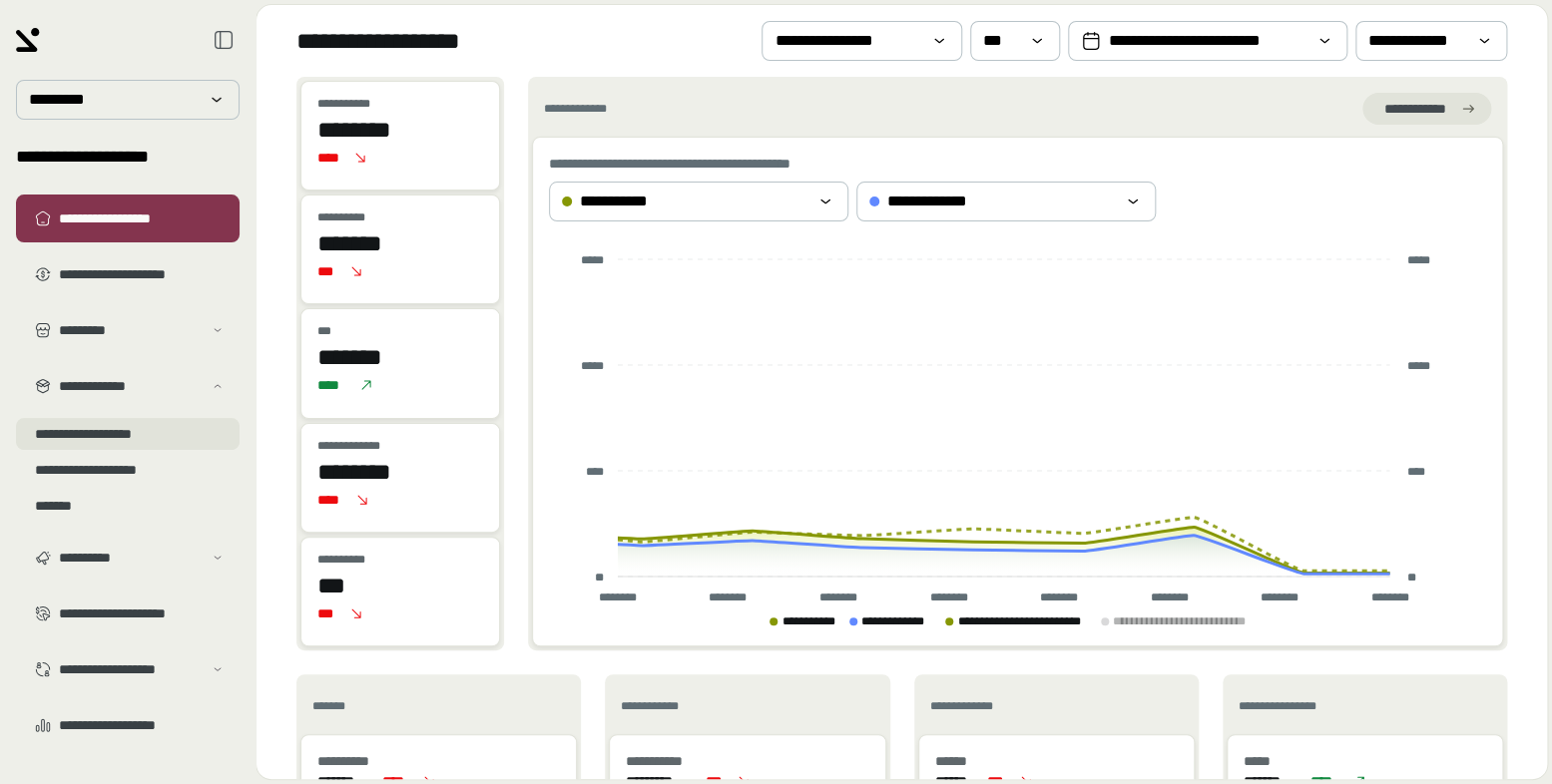 click on "[FIRST] [LAST]" at bounding box center [128, 434] 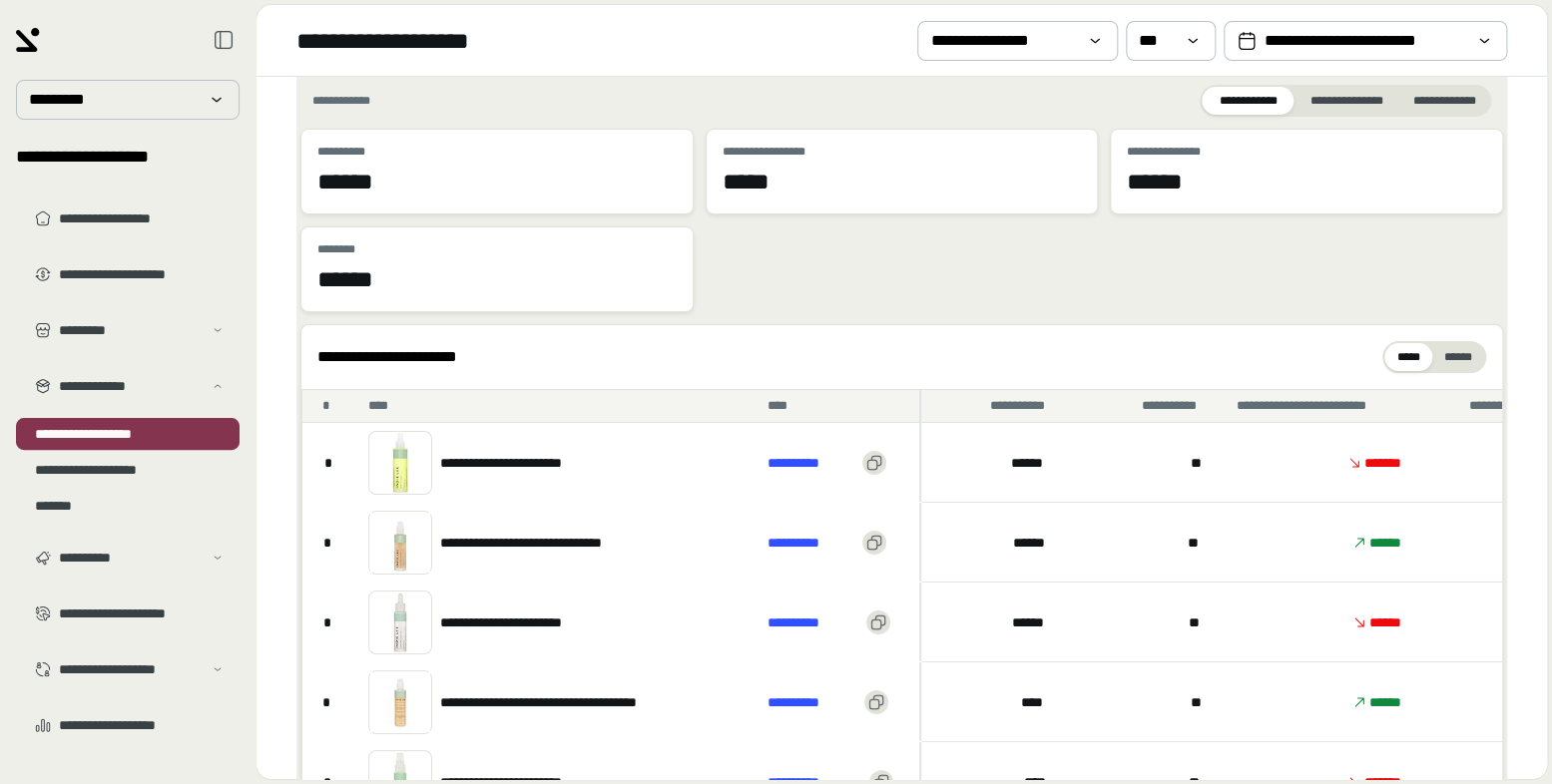 scroll, scrollTop: 57, scrollLeft: 0, axis: vertical 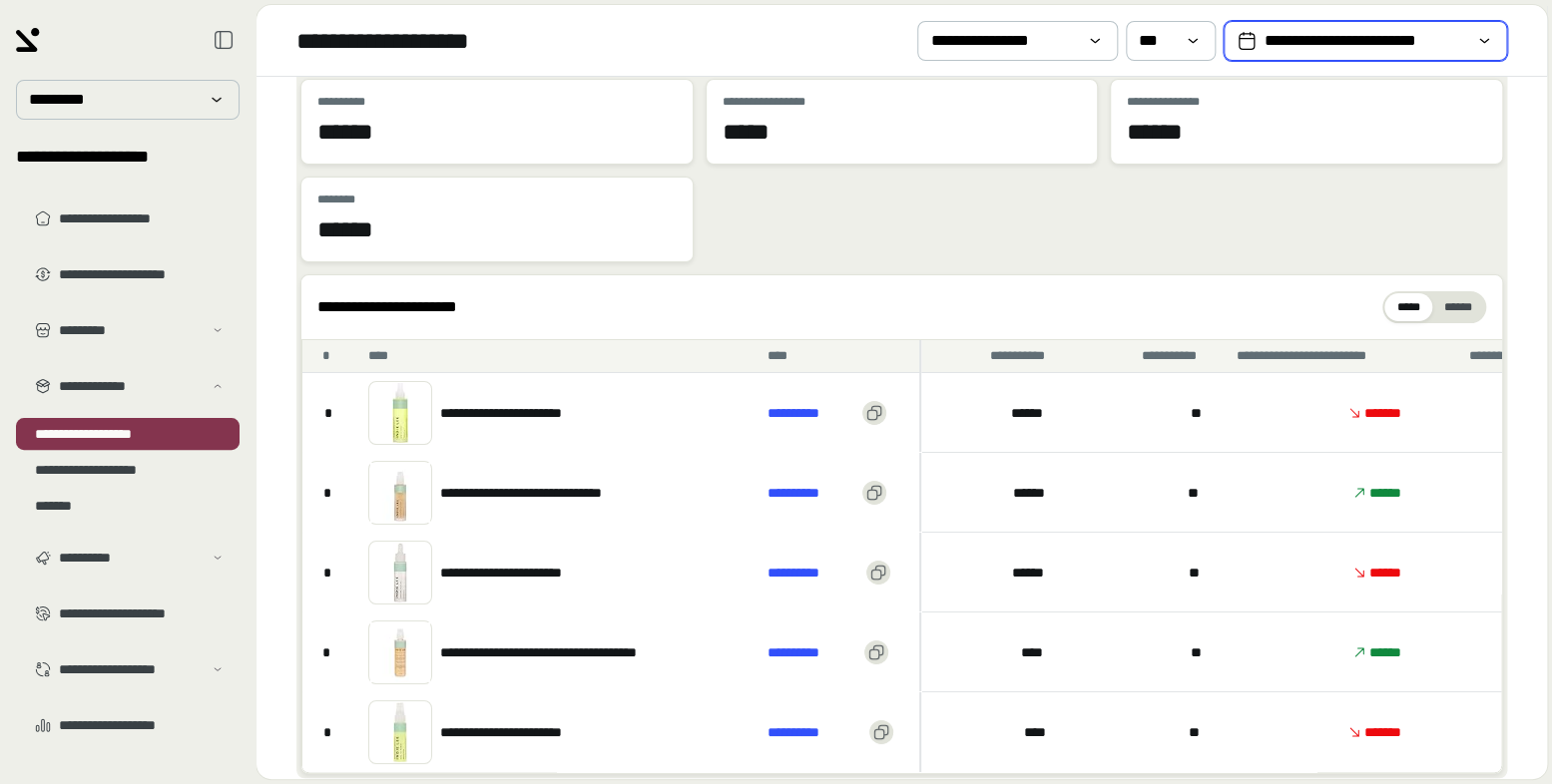 click on "**********" at bounding box center (1365, 41) 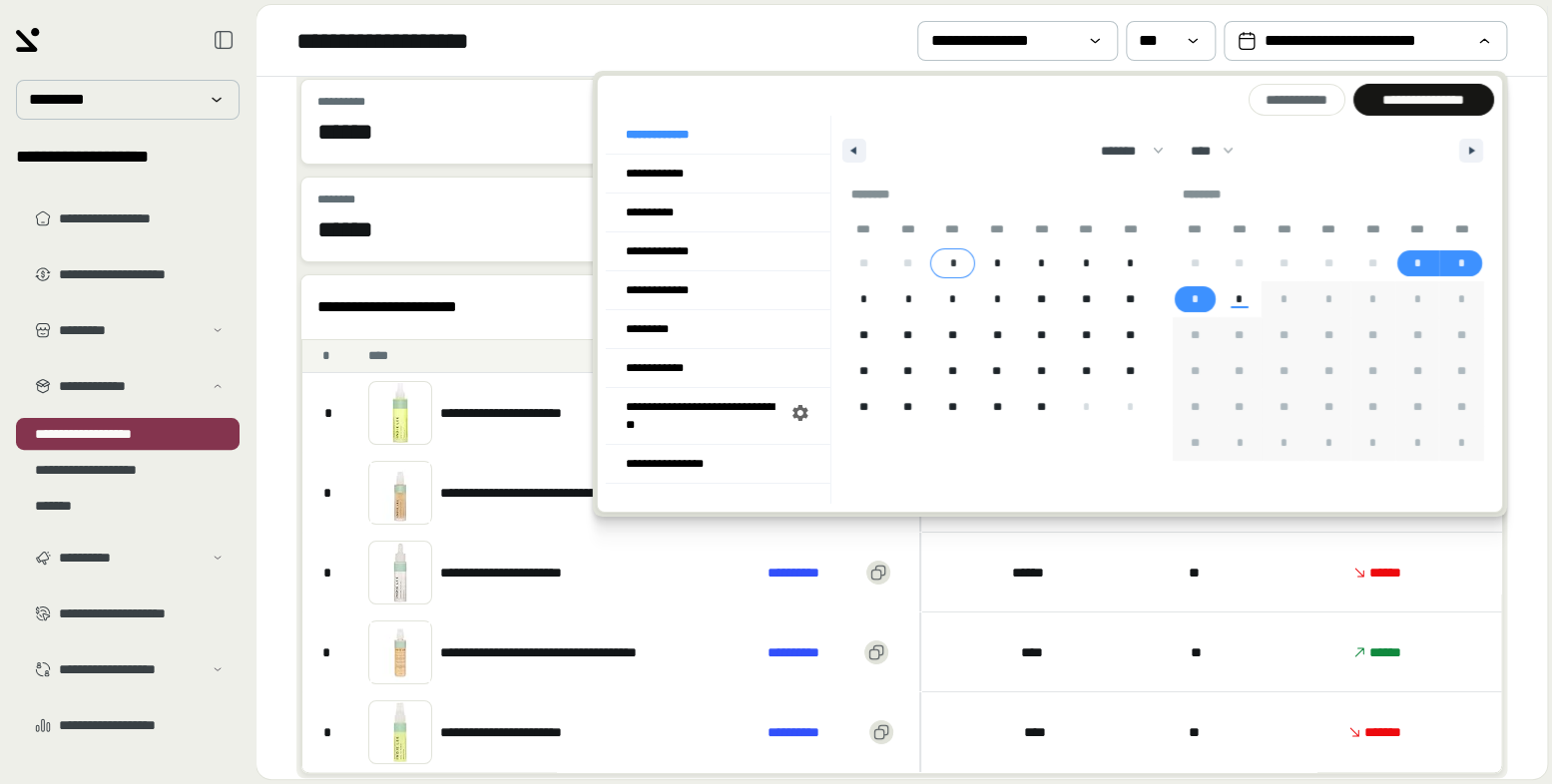 click on "*" at bounding box center (952, 263) 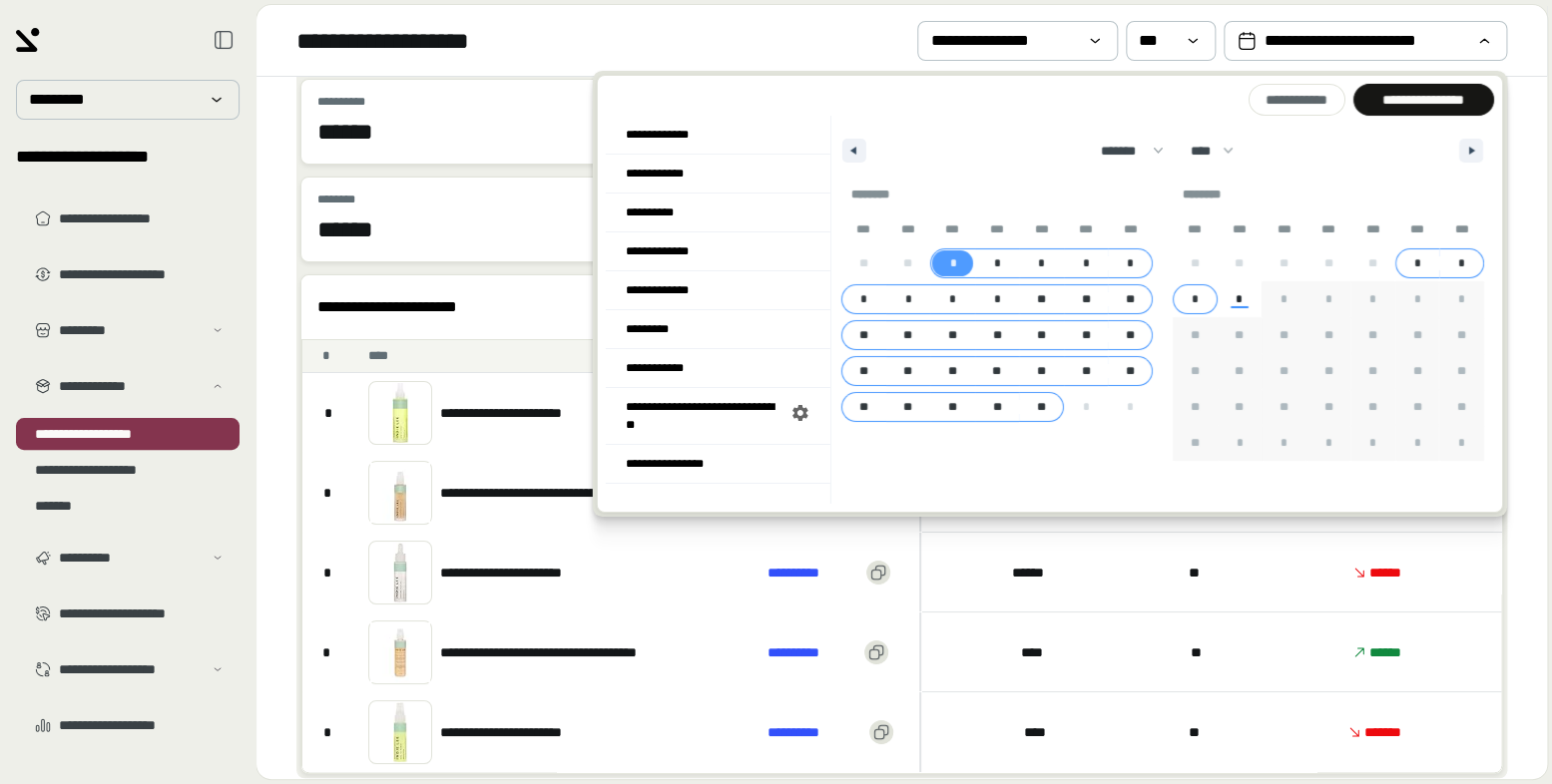 click on "*" at bounding box center [1194, 299] 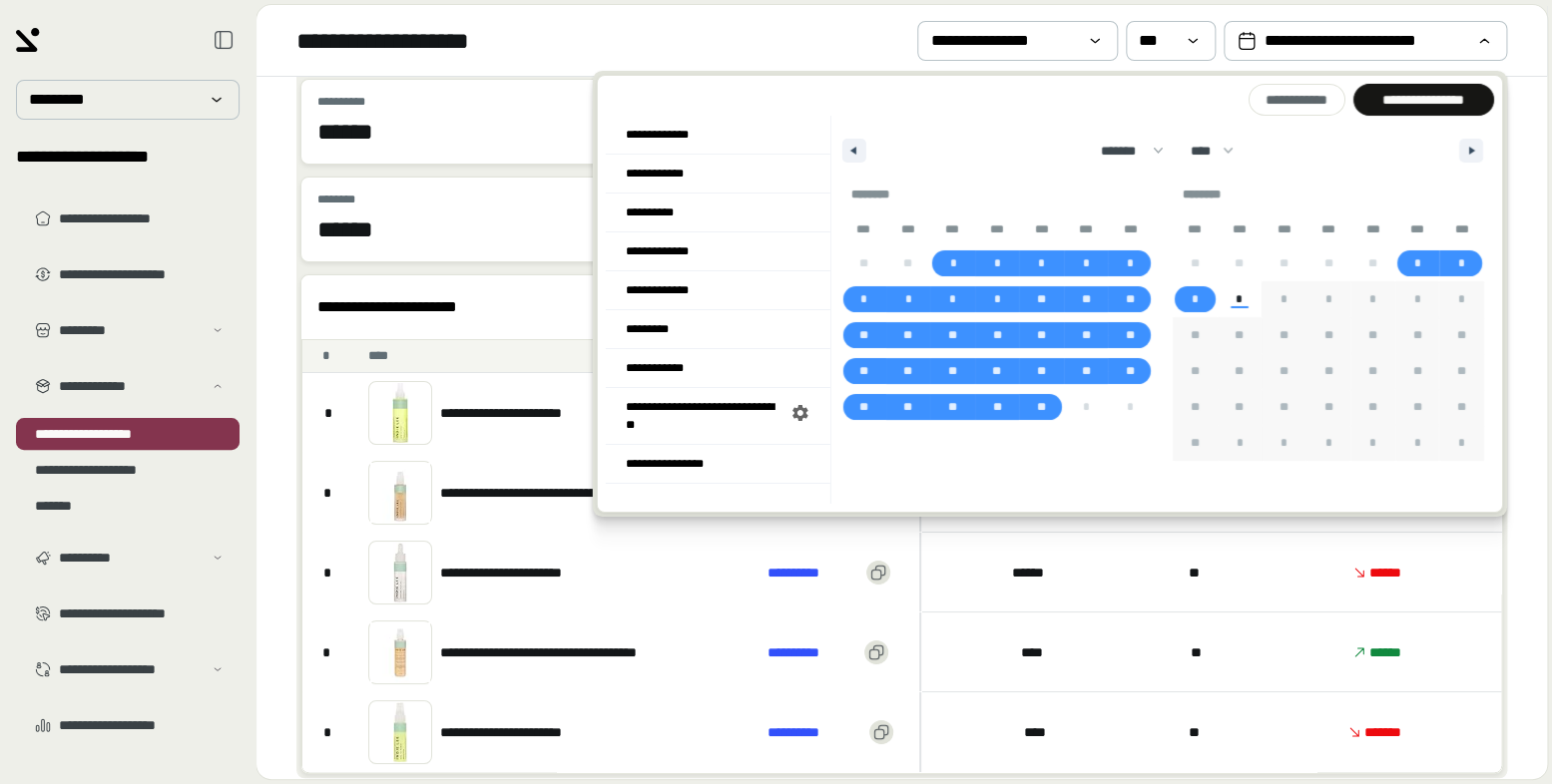 drag, startPoint x: 1438, startPoint y: 94, endPoint x: 1407, endPoint y: 101, distance: 31.780497 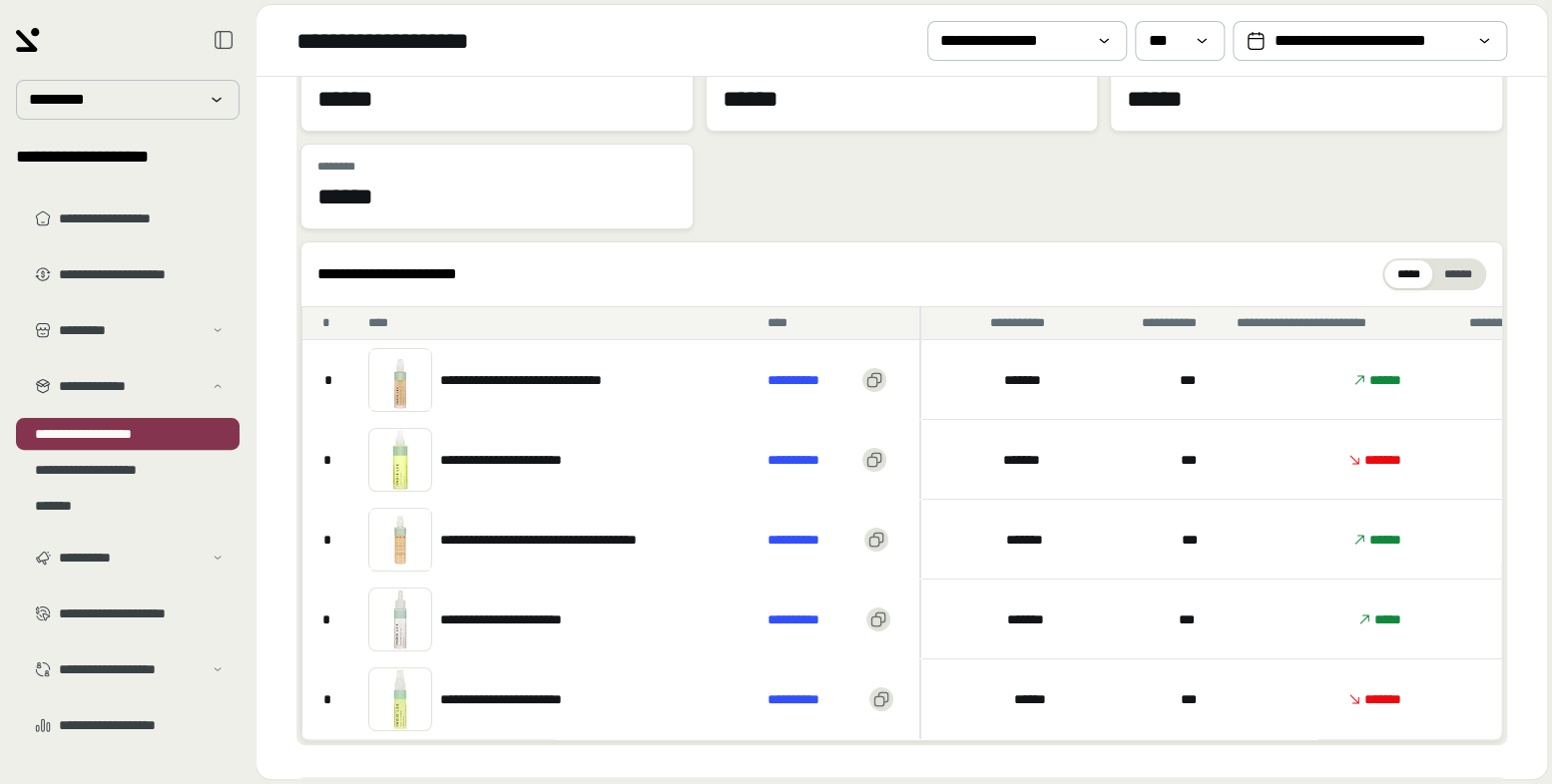 scroll, scrollTop: 91, scrollLeft: 0, axis: vertical 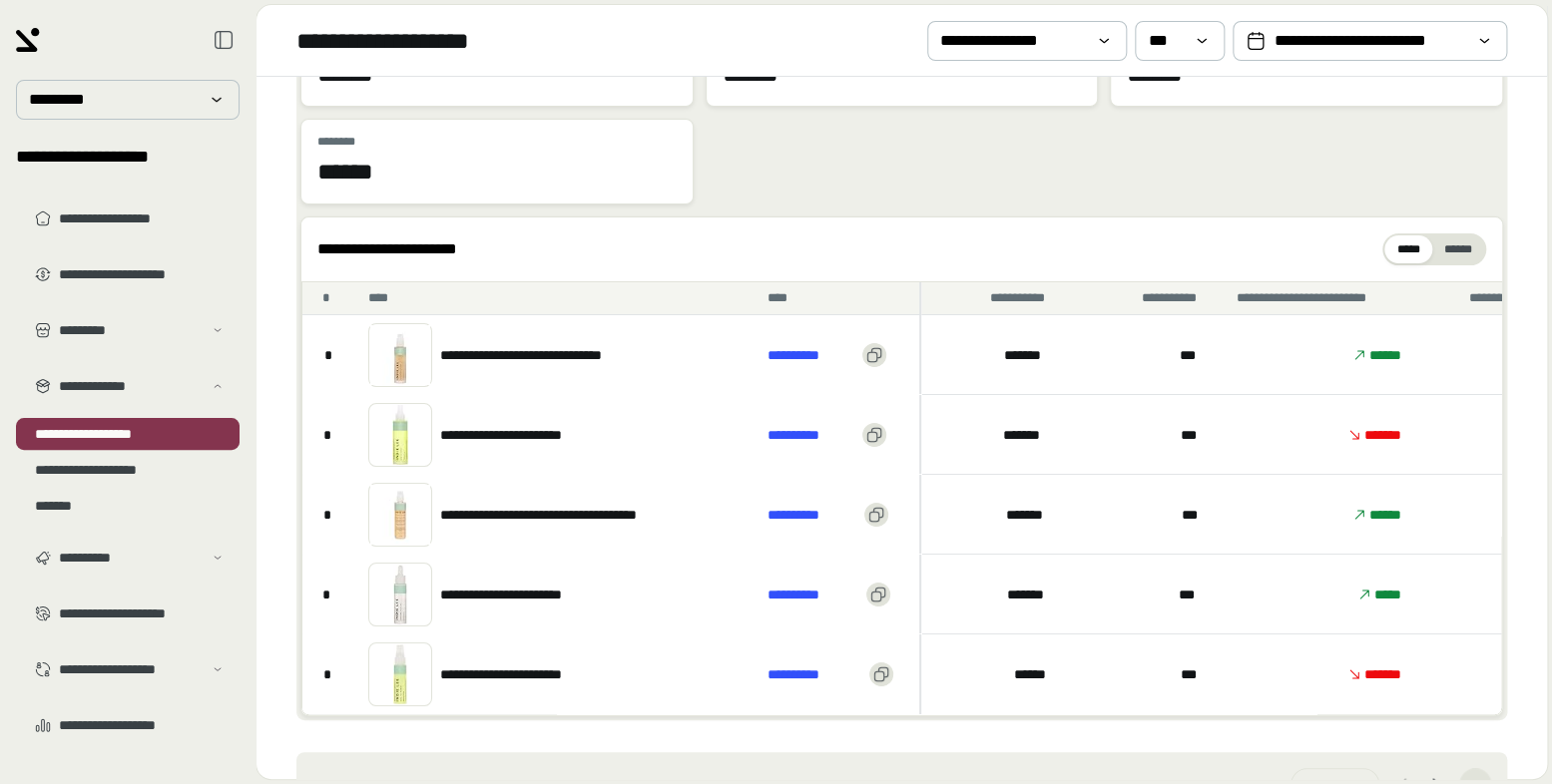 click on "**********" at bounding box center [533, 515] 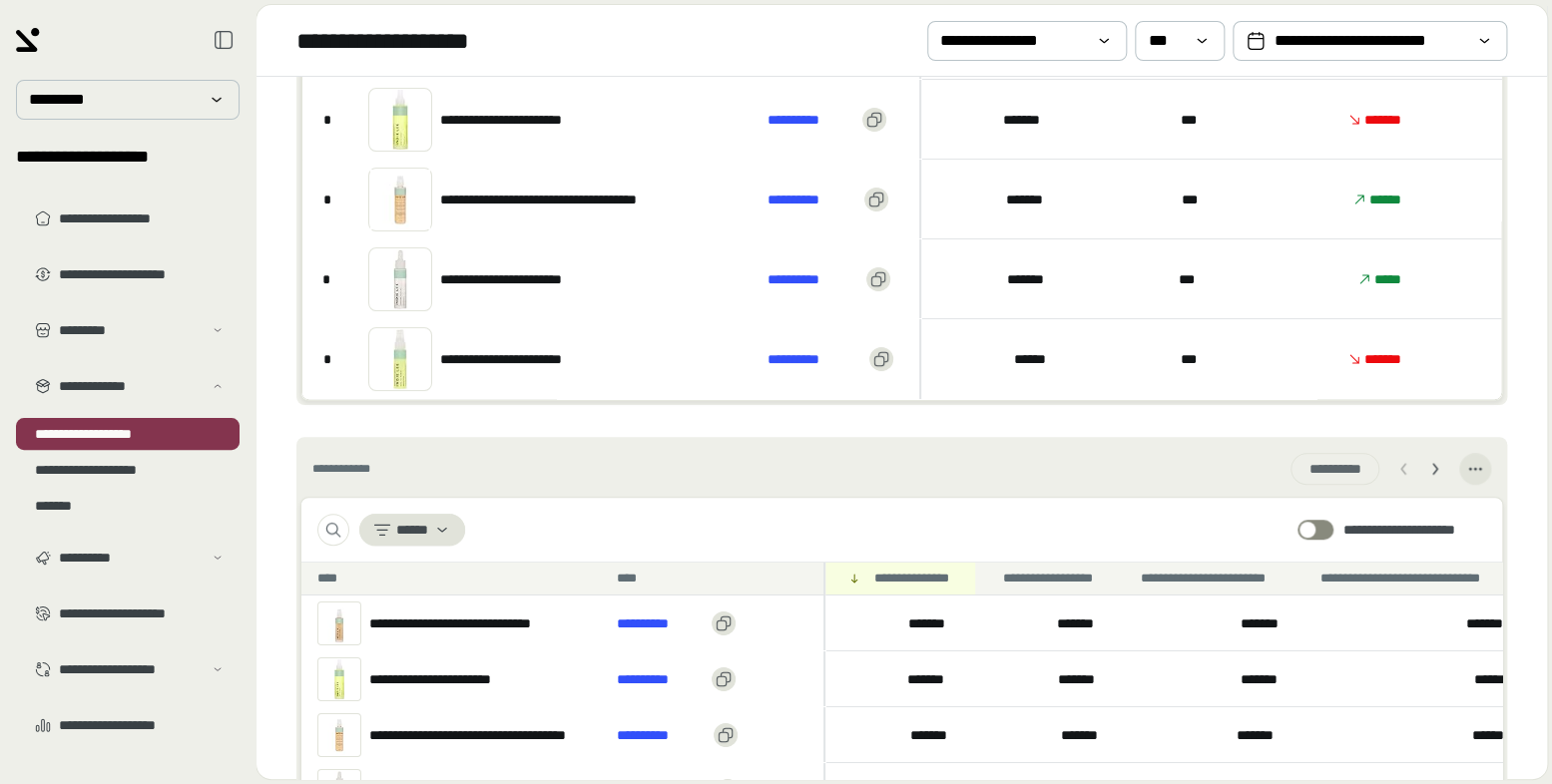 scroll, scrollTop: 511, scrollLeft: 0, axis: vertical 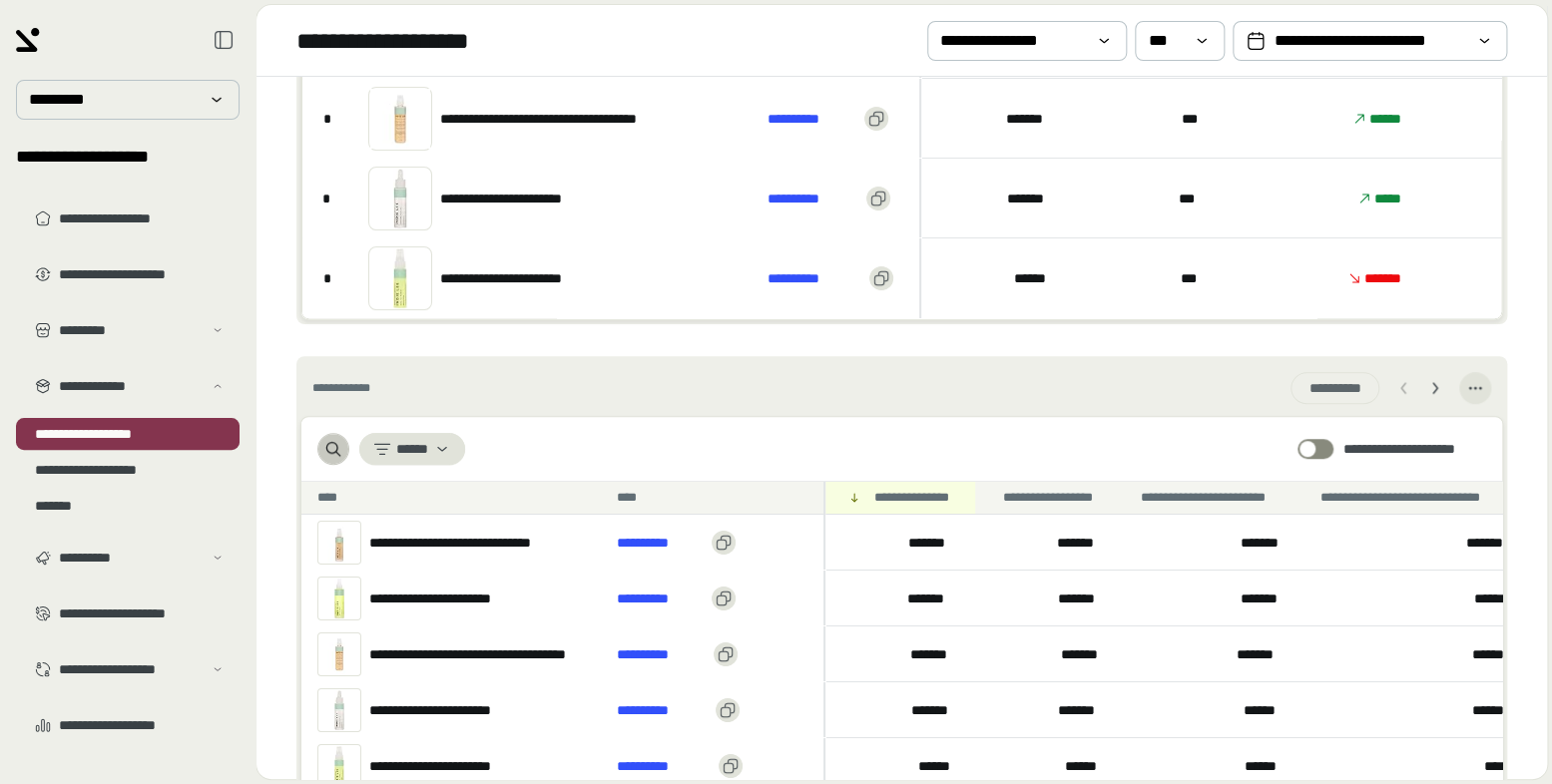 click 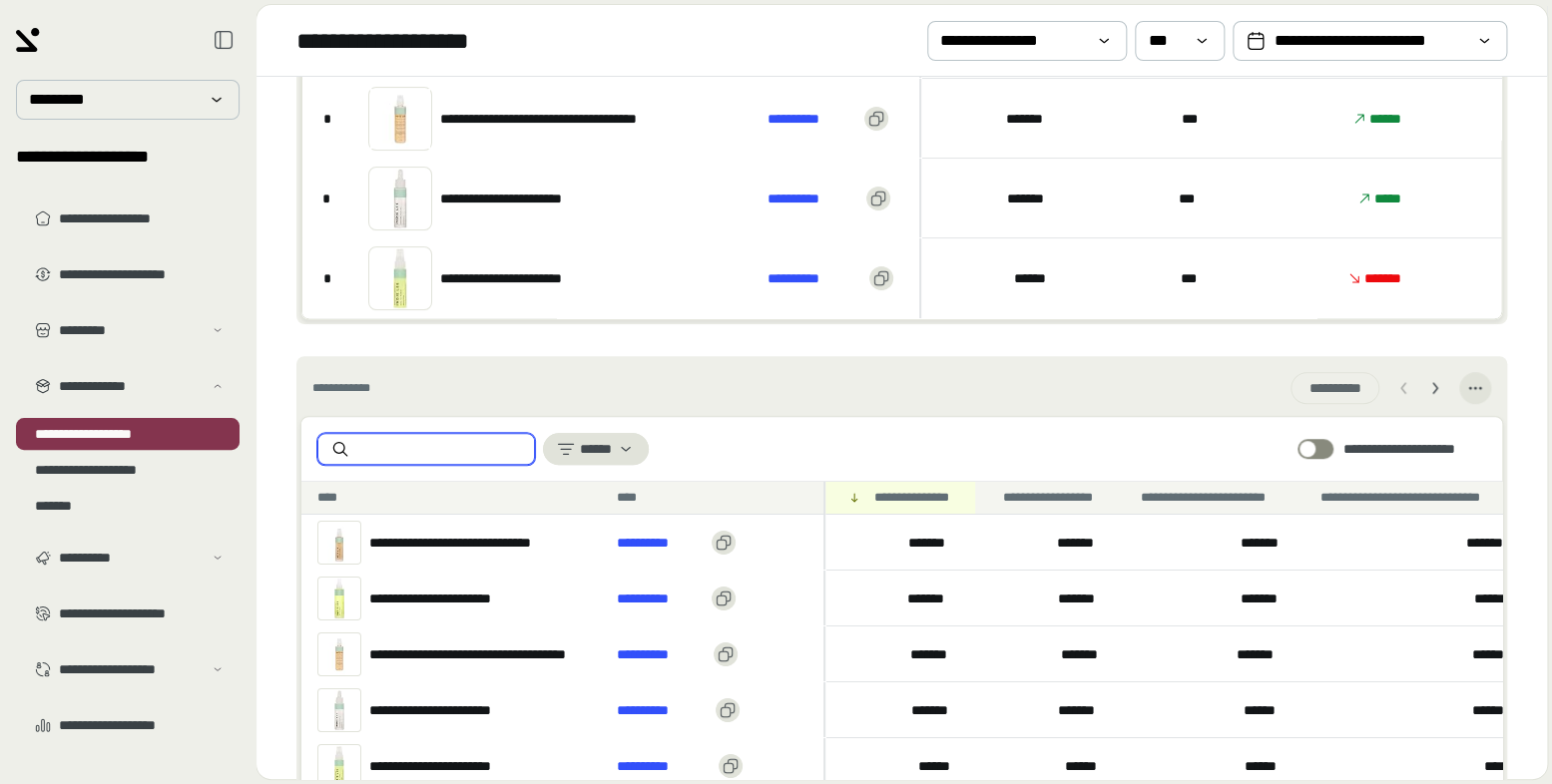 click at bounding box center (442, 449) 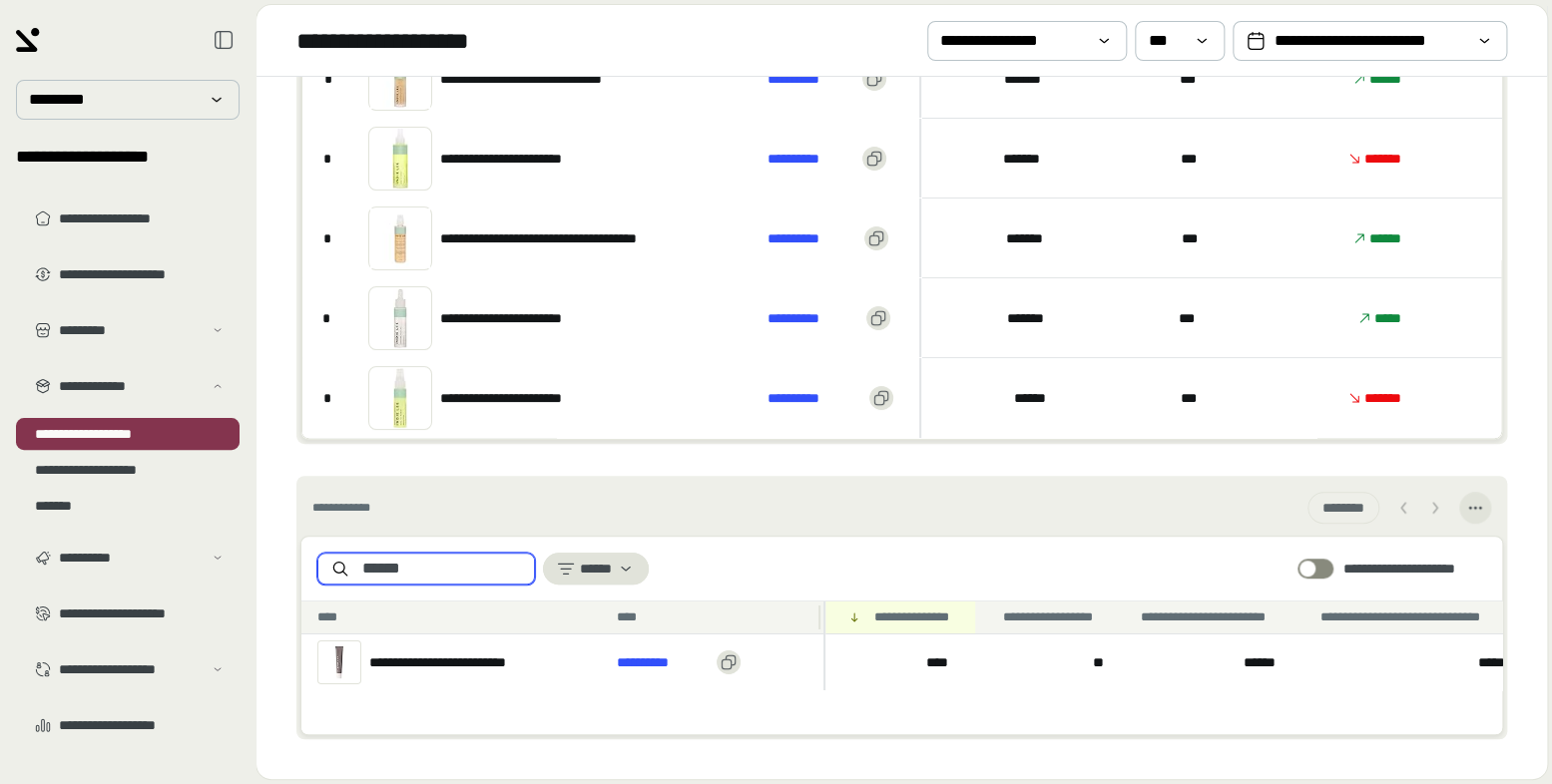 scroll, scrollTop: 403, scrollLeft: 0, axis: vertical 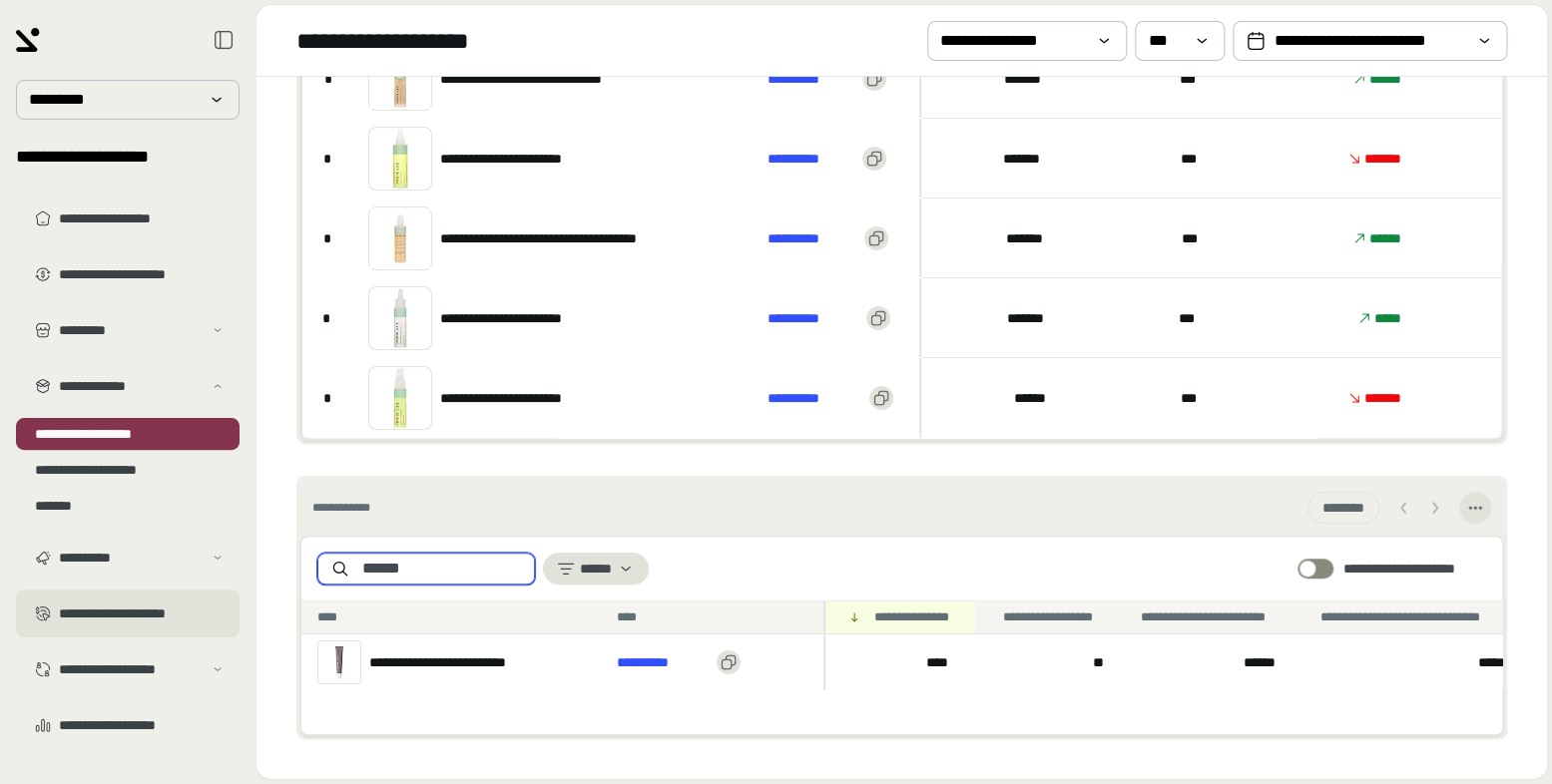 type on "[ADDRESS]" 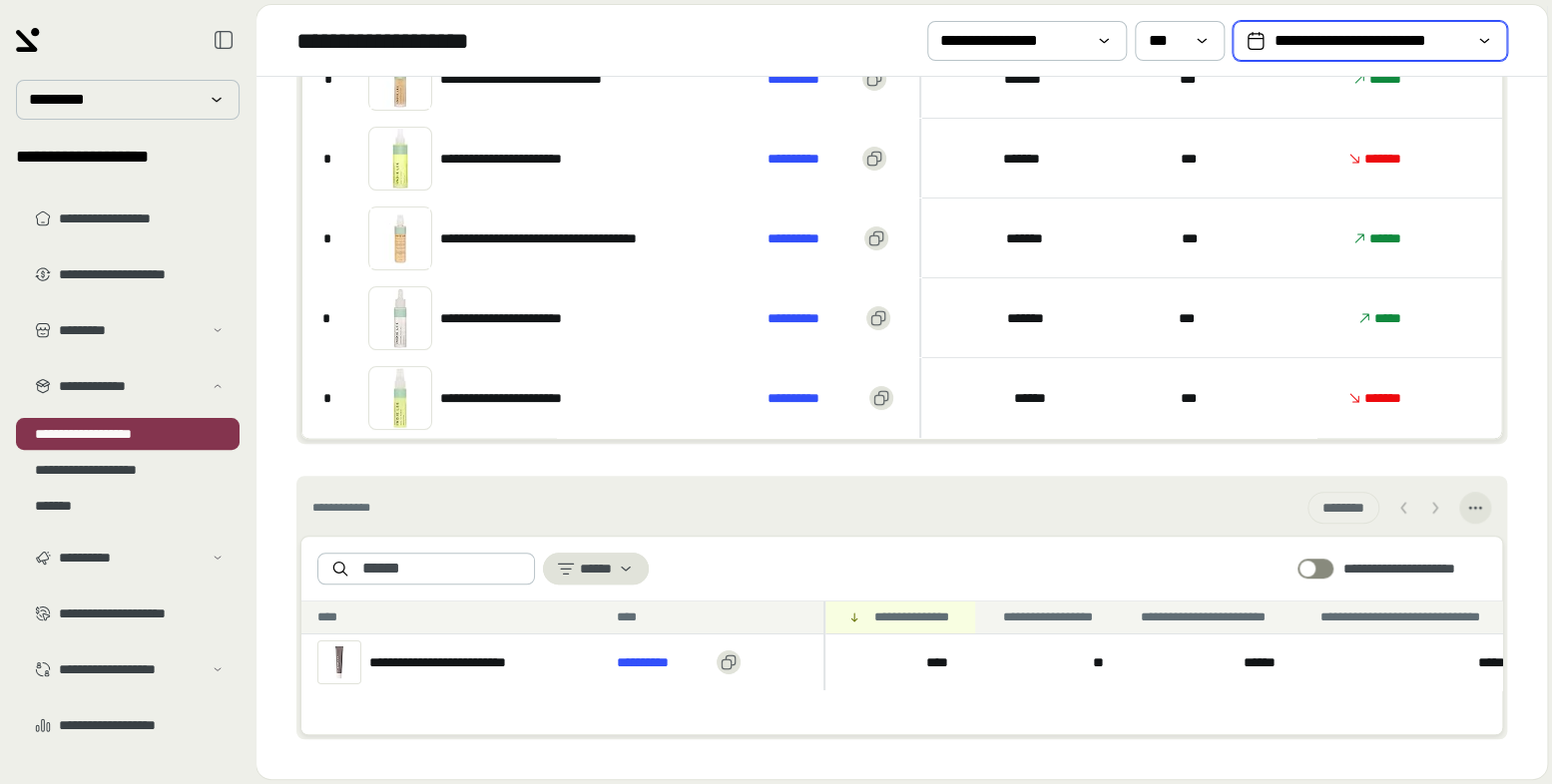 click on "**********" at bounding box center [1369, 41] 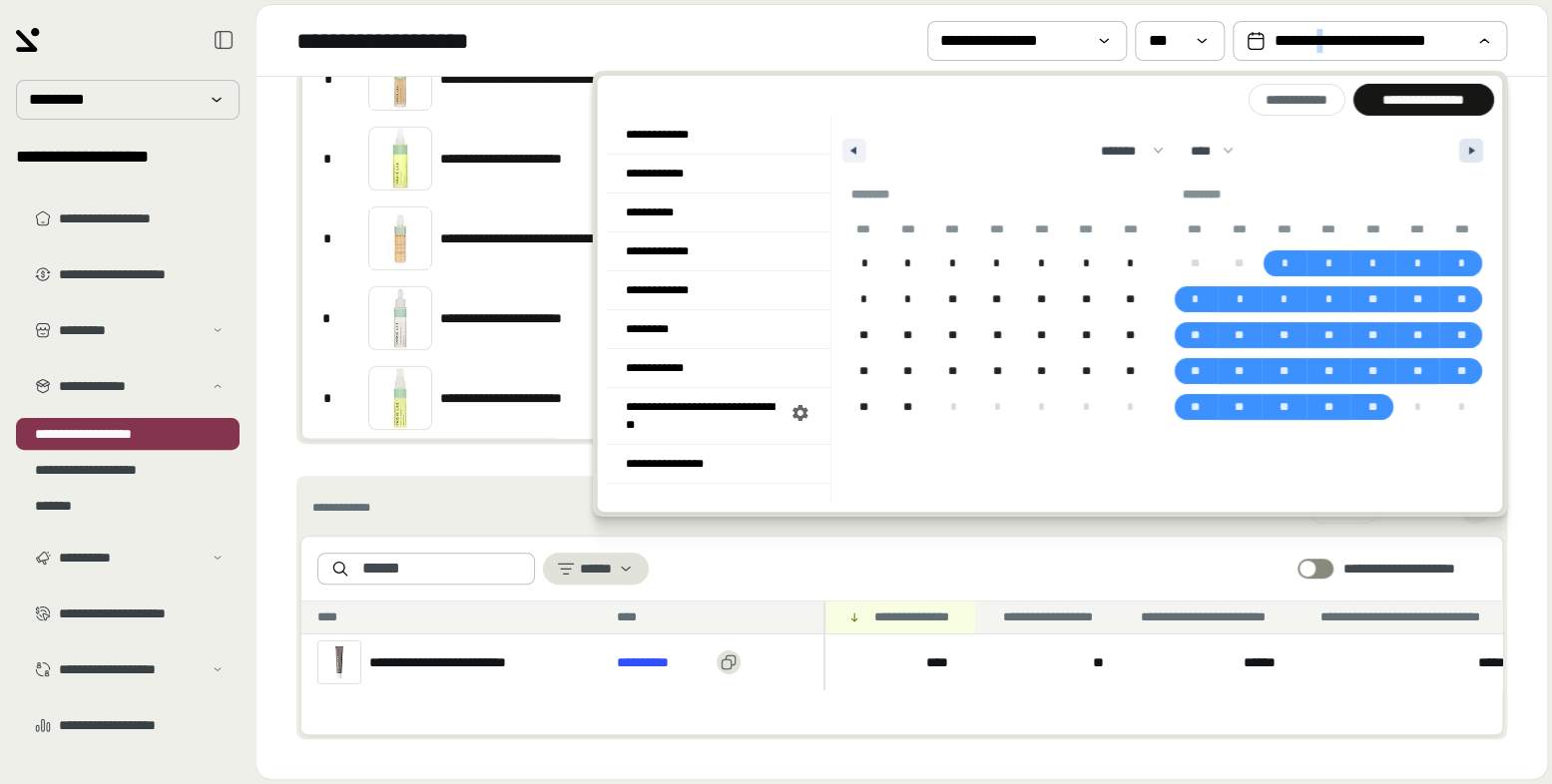 click at bounding box center [1471, 151] 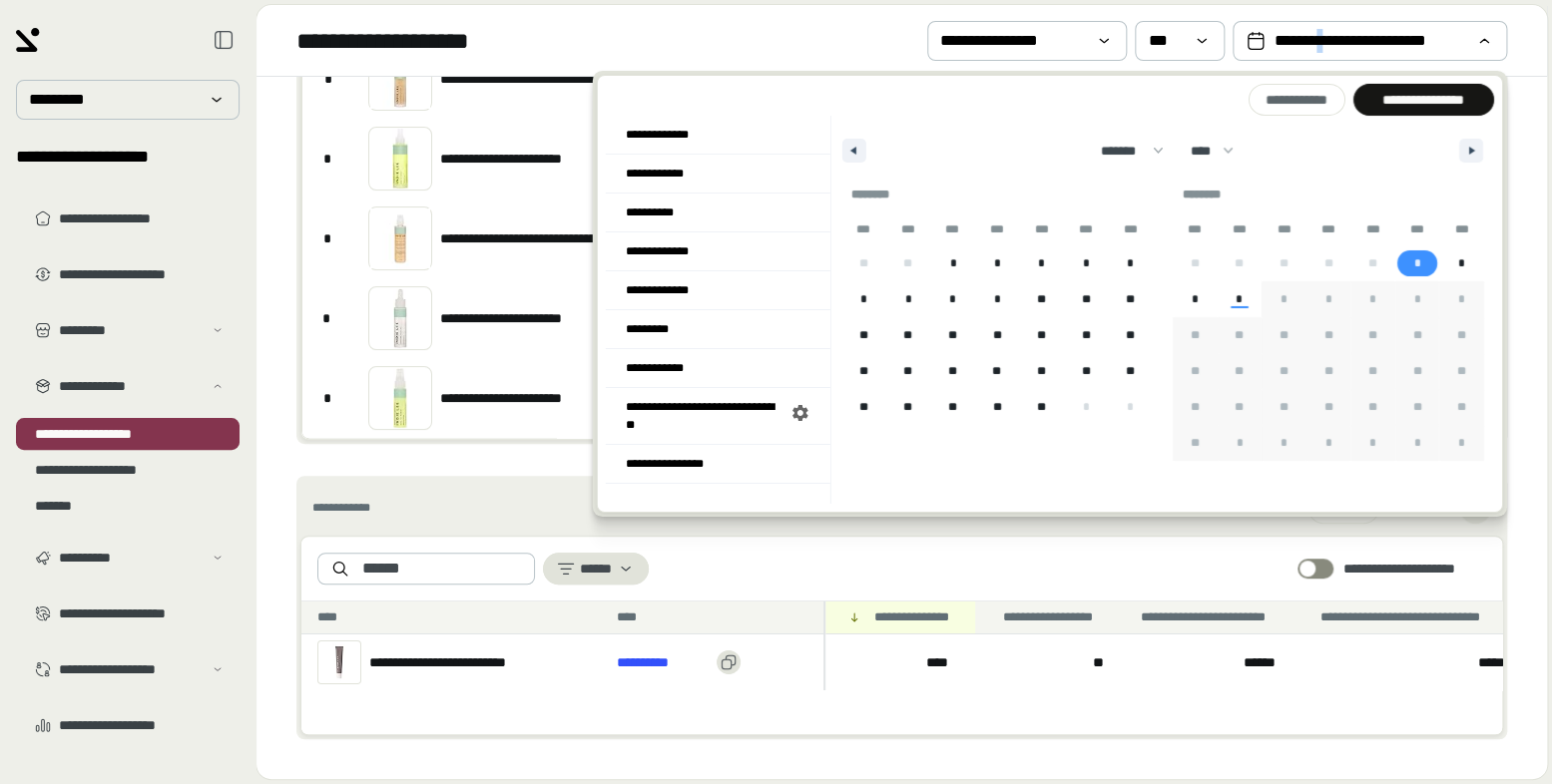 click on "*" at bounding box center (1416, 263) 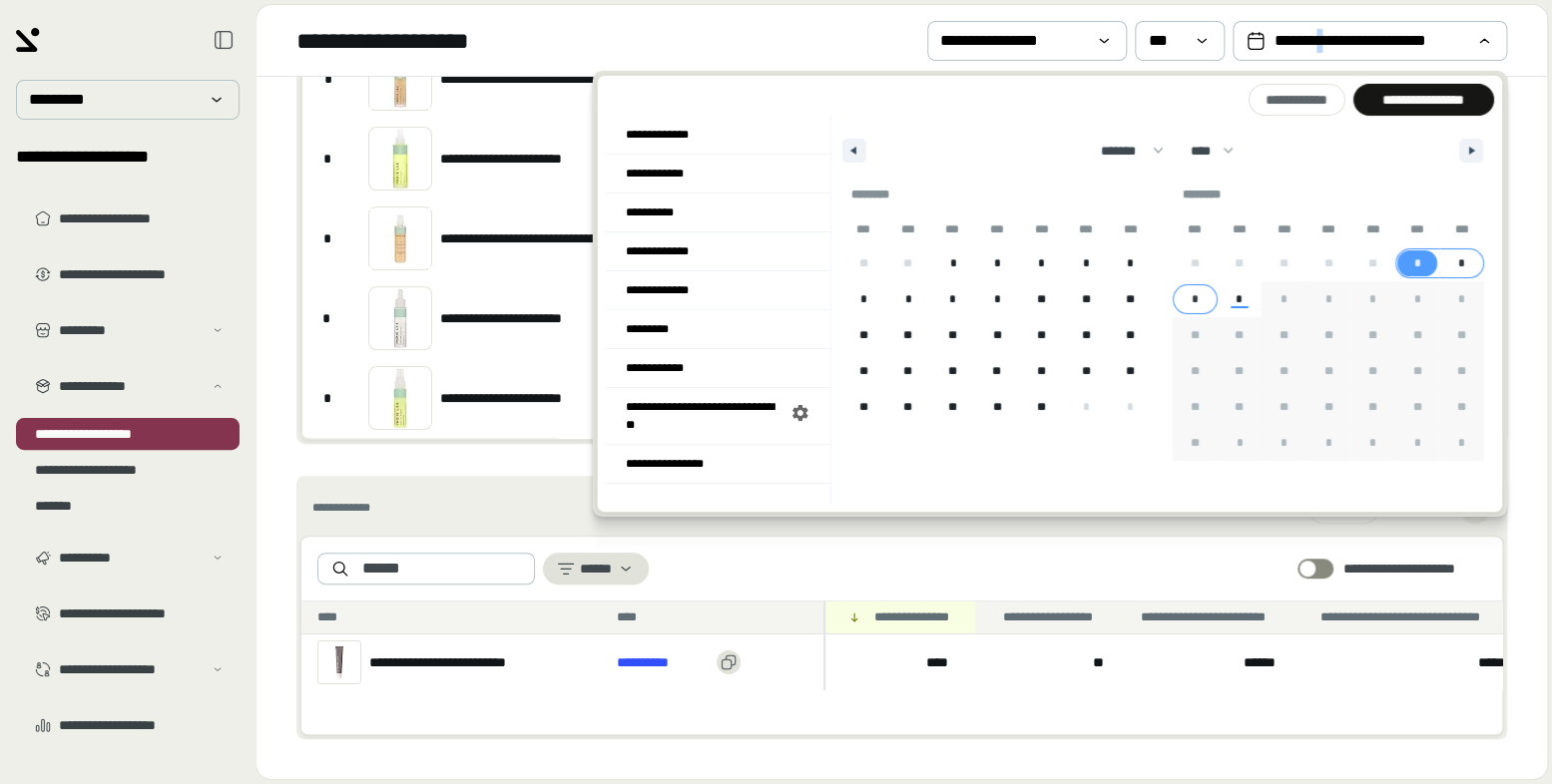 drag, startPoint x: 1197, startPoint y: 294, endPoint x: 1279, endPoint y: 238, distance: 99.29753 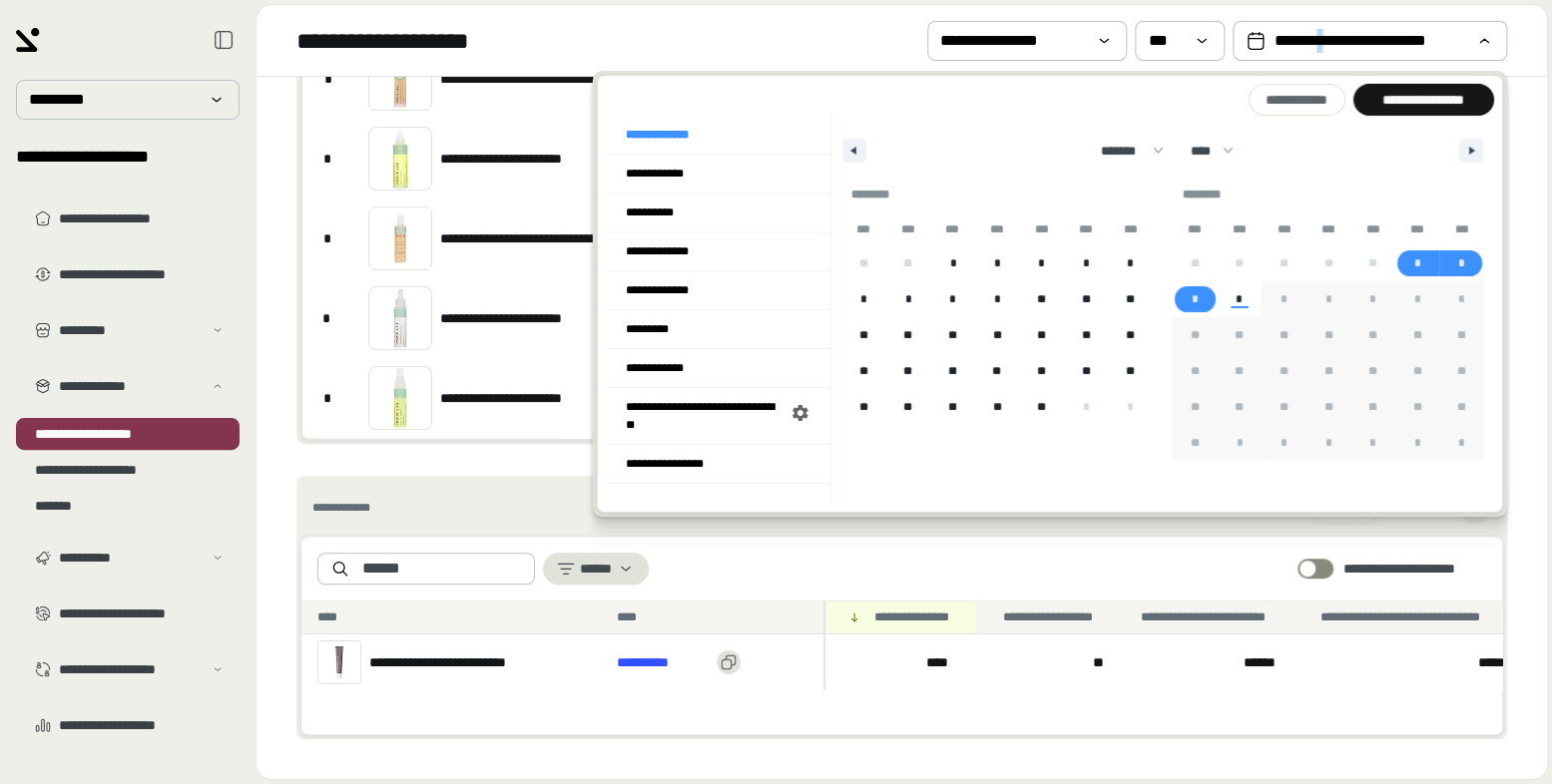 drag, startPoint x: 1387, startPoint y: 99, endPoint x: 1389, endPoint y: 110, distance: 11.18034 